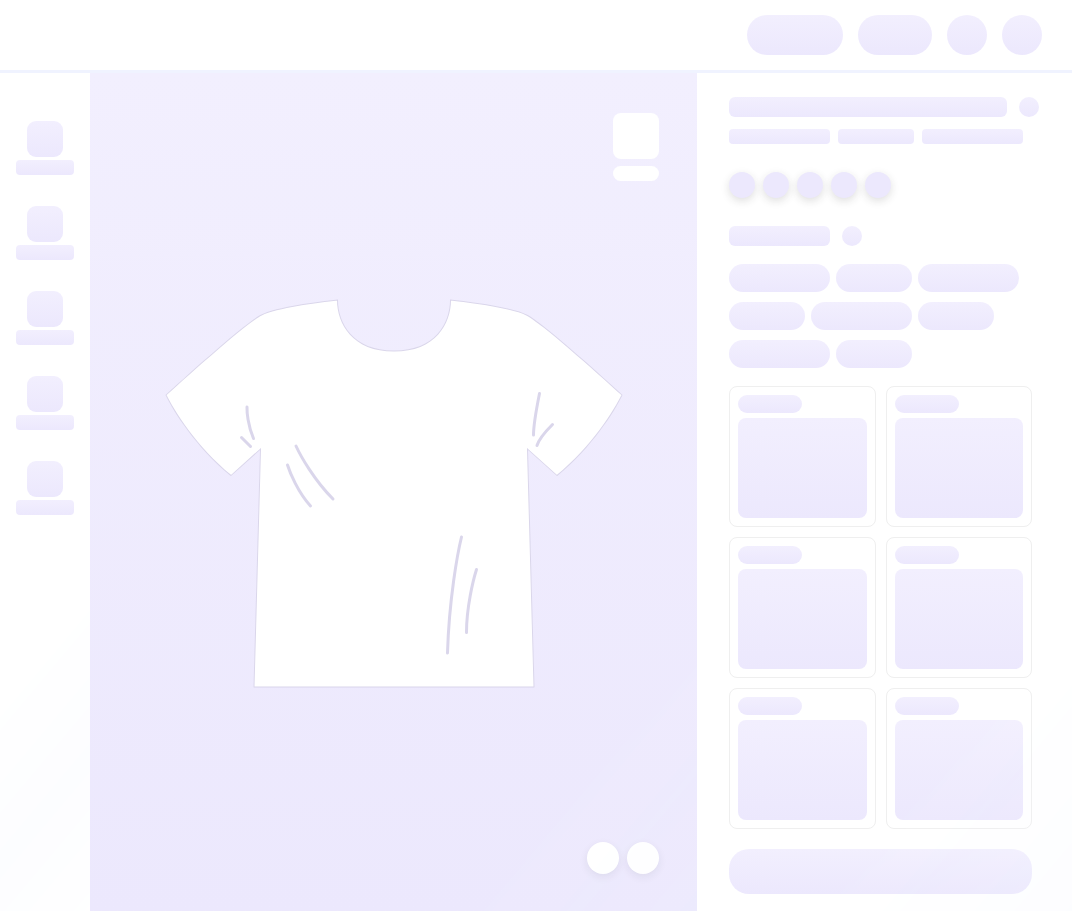 scroll, scrollTop: 0, scrollLeft: 0, axis: both 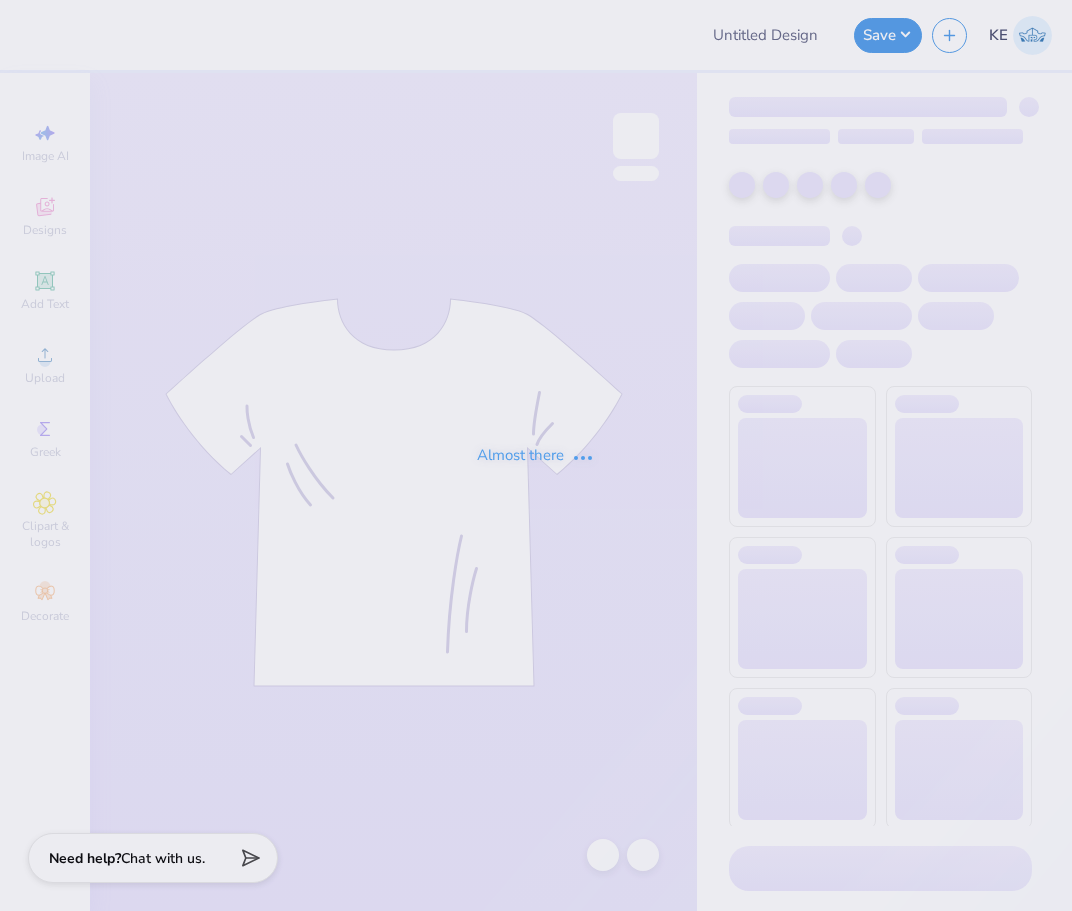 type on "Exec sets" 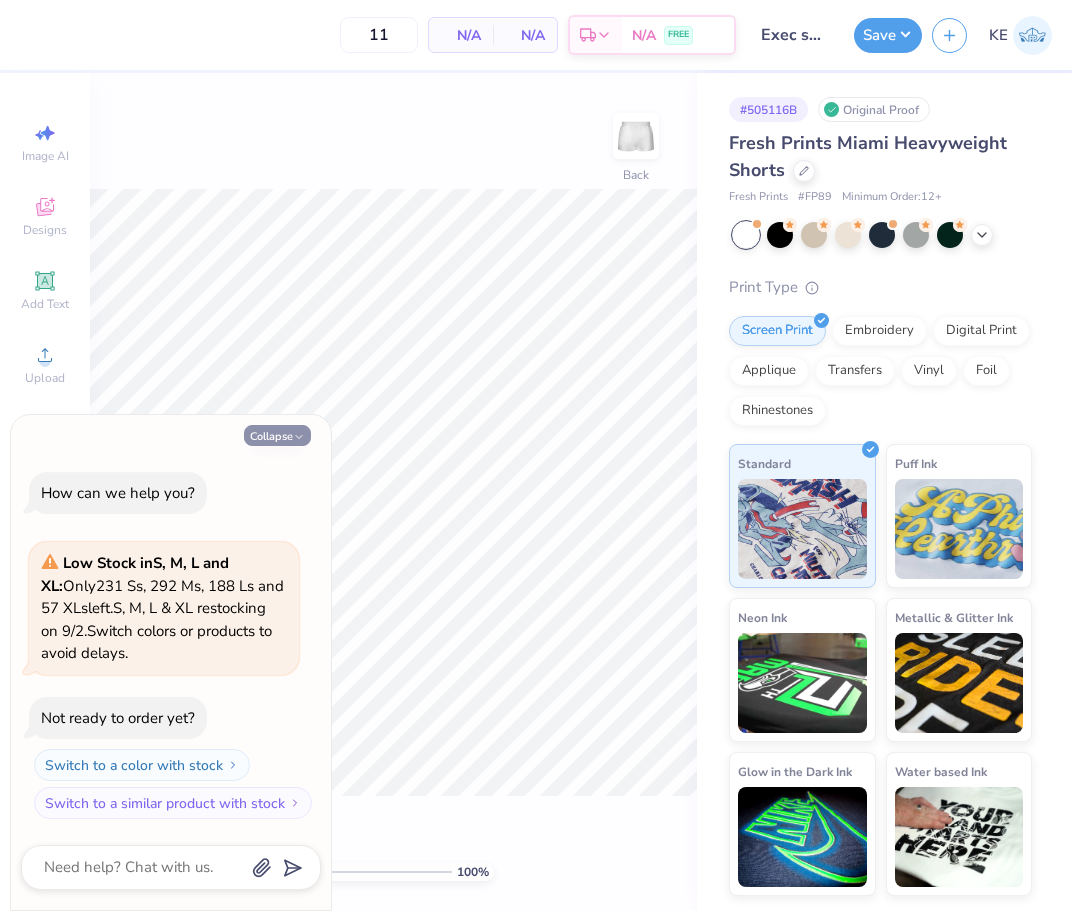 click on "Collapse" at bounding box center (277, 435) 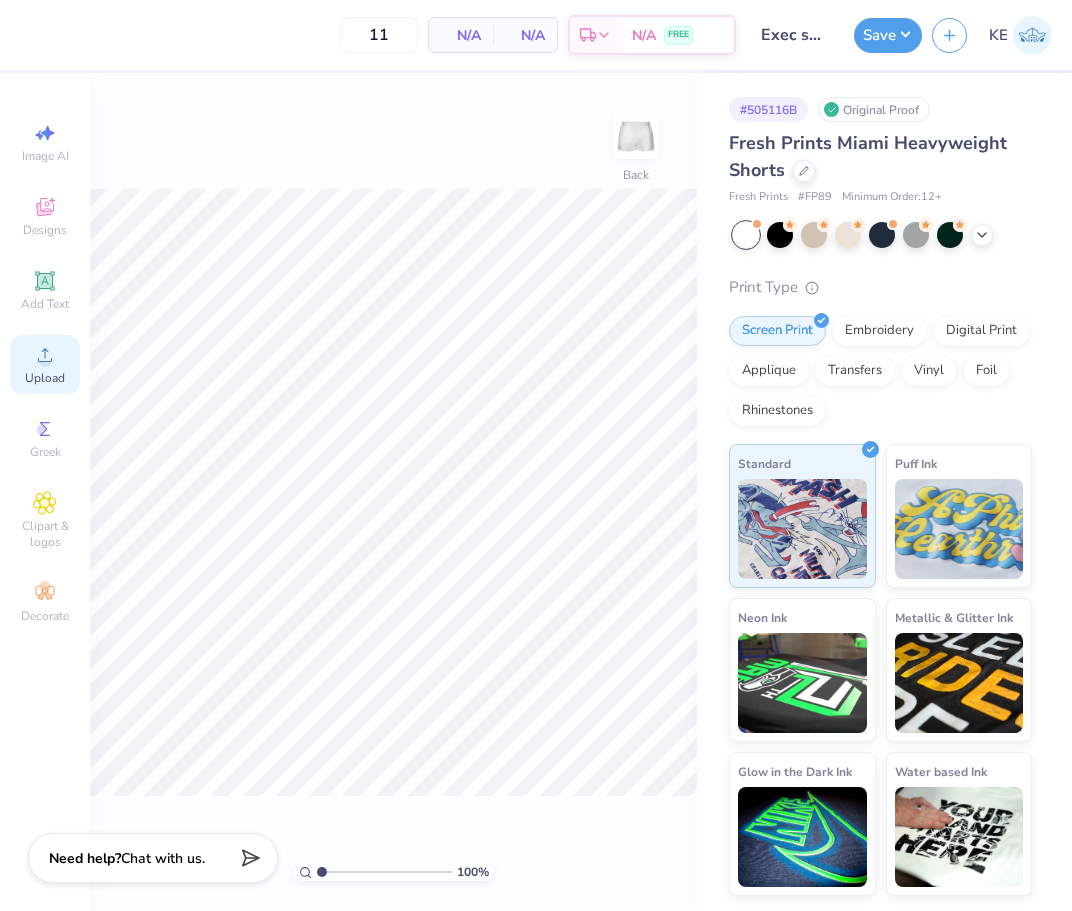 click on "Upload" at bounding box center (45, 364) 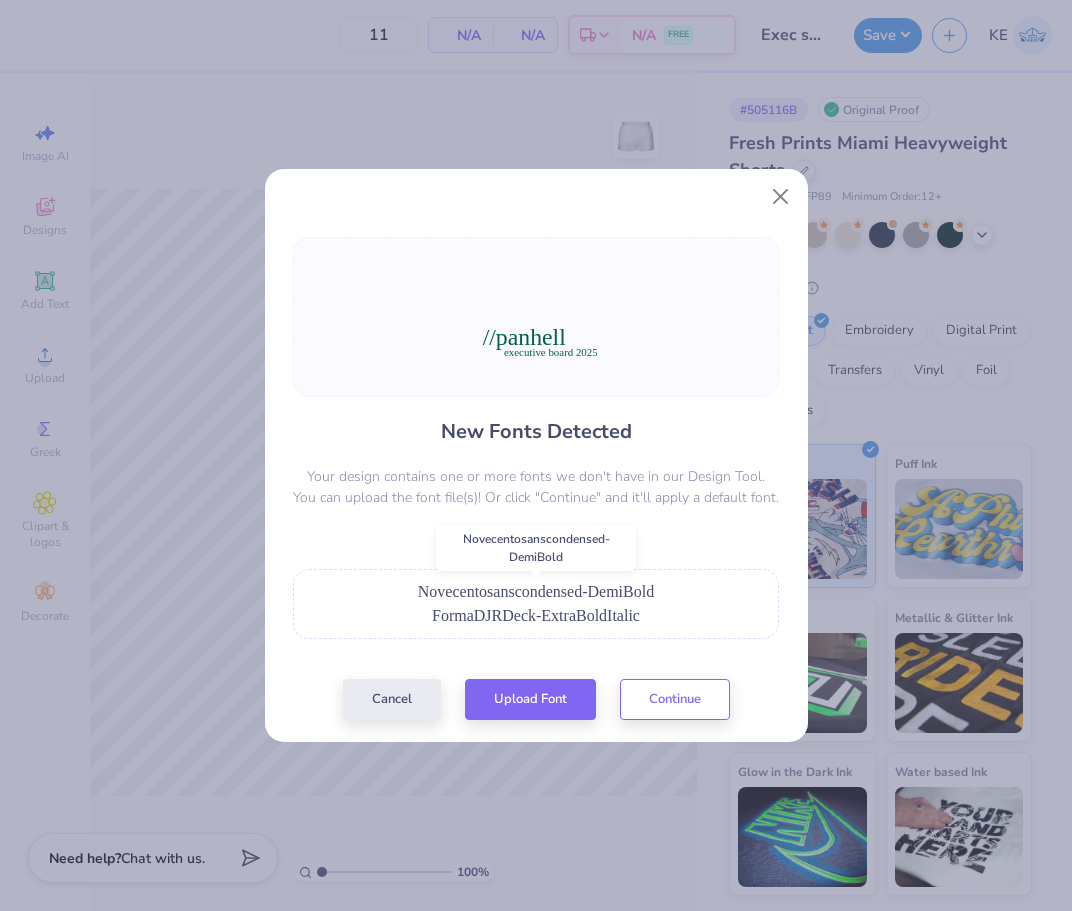click on "Novecentosanscondensed-DemiBold" at bounding box center [536, 591] 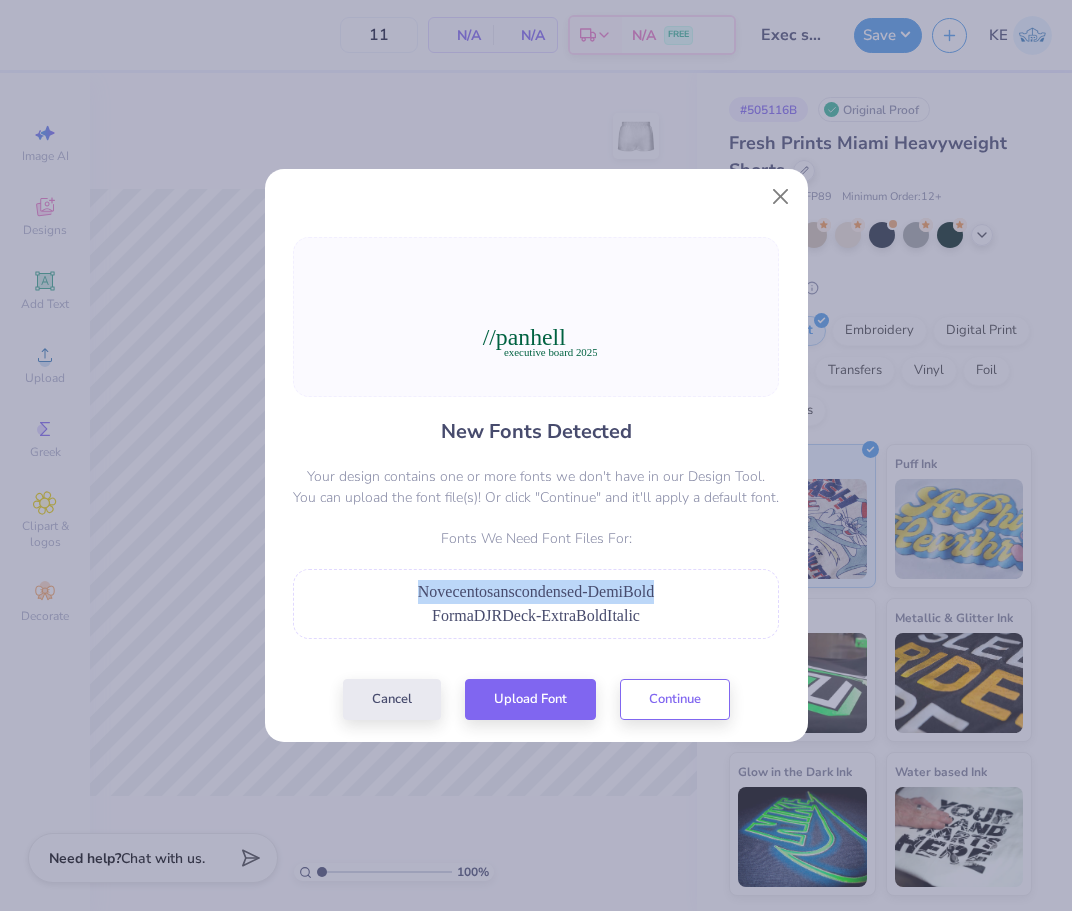 drag, startPoint x: 417, startPoint y: 593, endPoint x: 669, endPoint y: 593, distance: 252 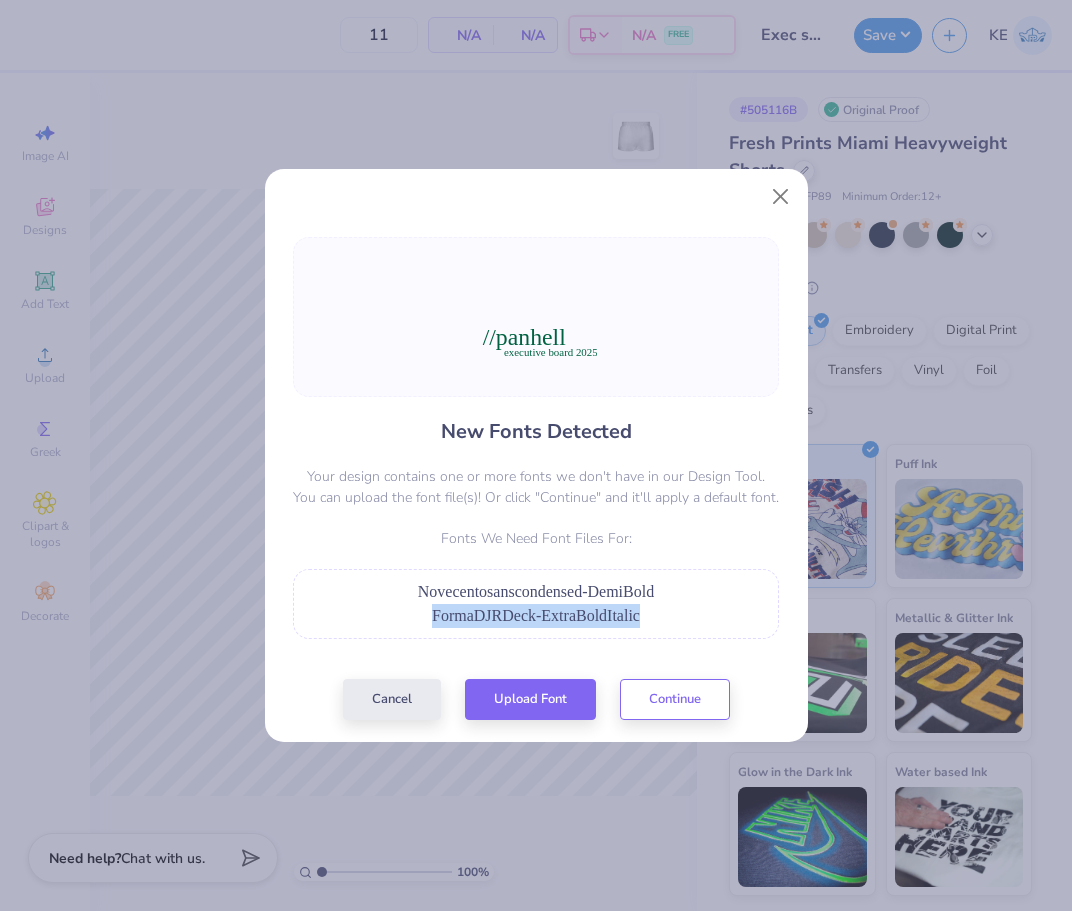 drag, startPoint x: 432, startPoint y: 615, endPoint x: 650, endPoint y: 641, distance: 219.54498 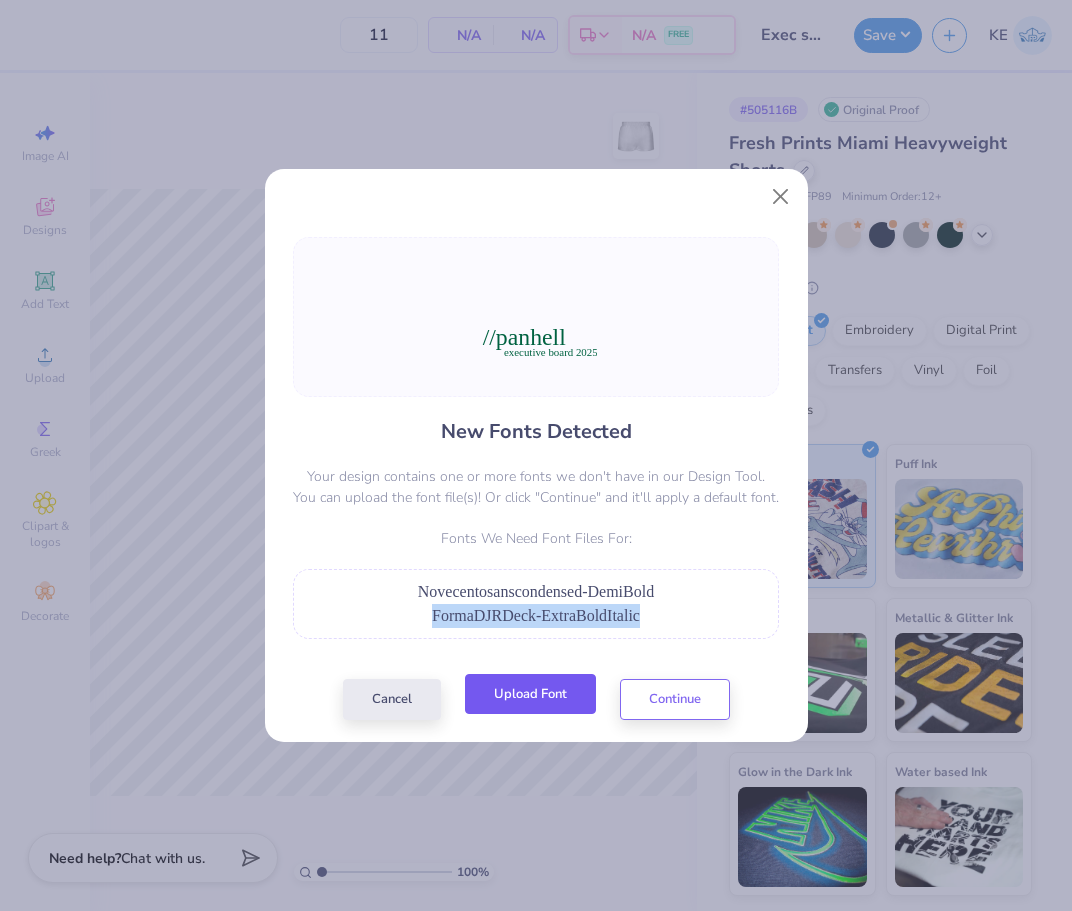 click on "Upload Font" at bounding box center (530, 694) 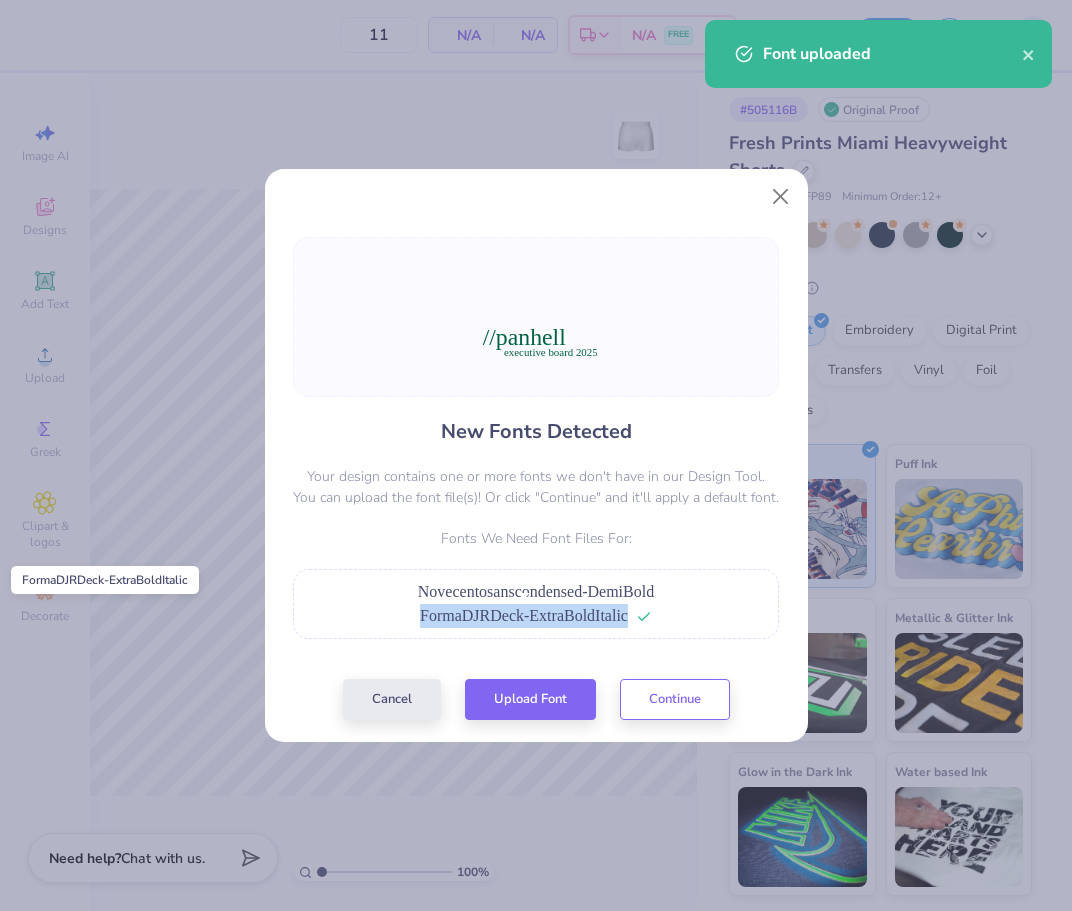 click on "FormaDJRDeck-ExtraBoldItalic" at bounding box center [524, 615] 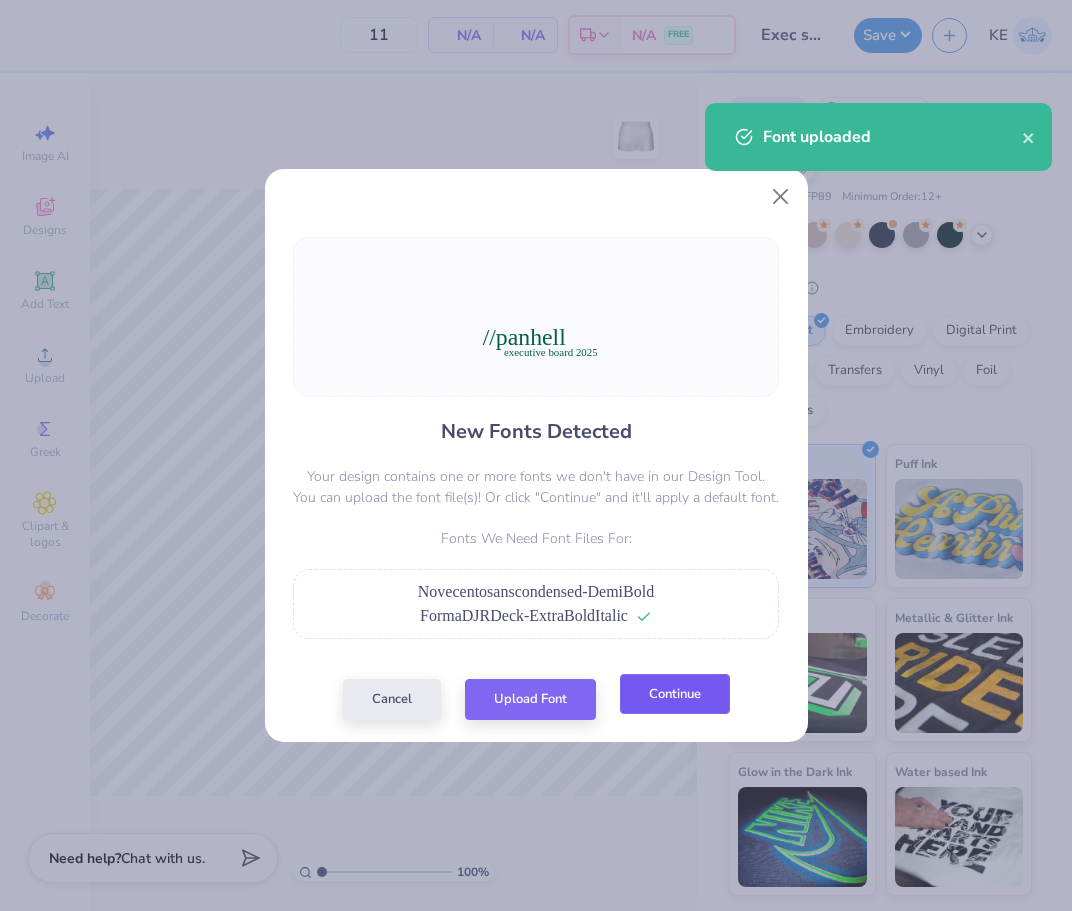 click on "Continue" at bounding box center [675, 694] 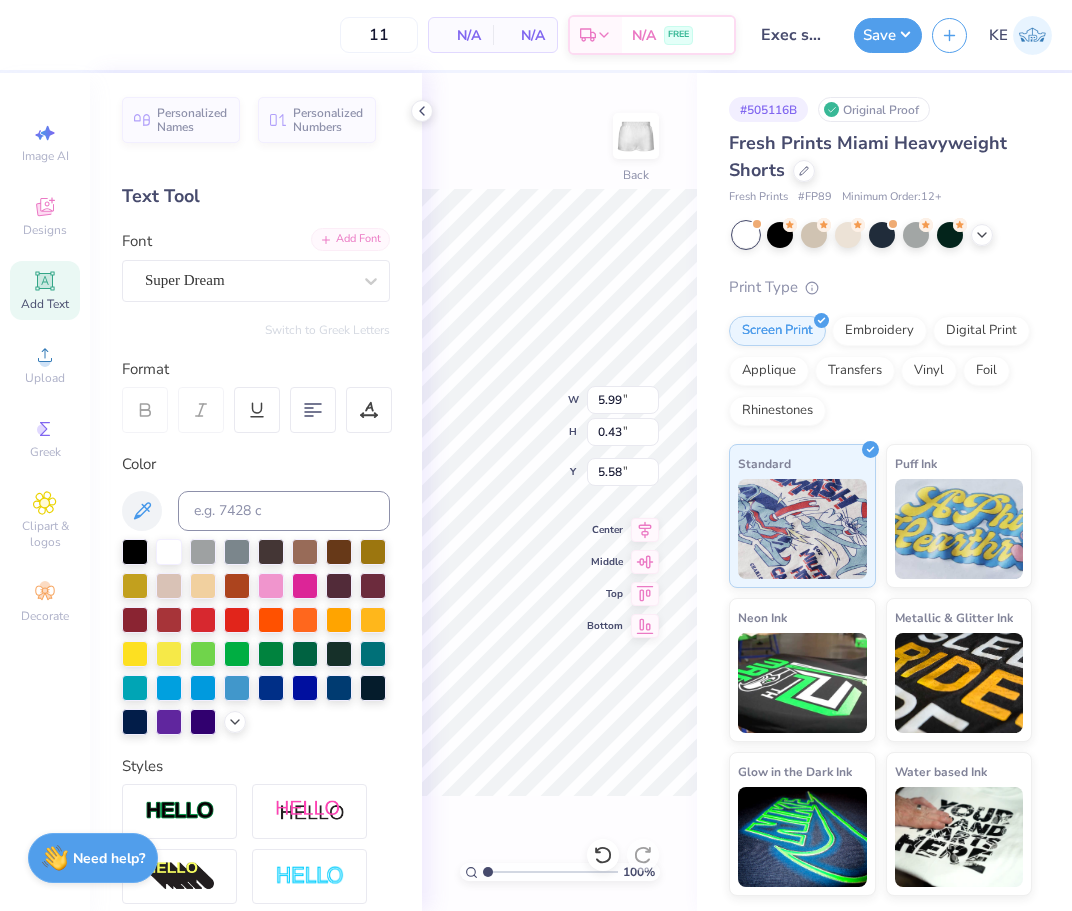 click on "Add Font" at bounding box center [350, 239] 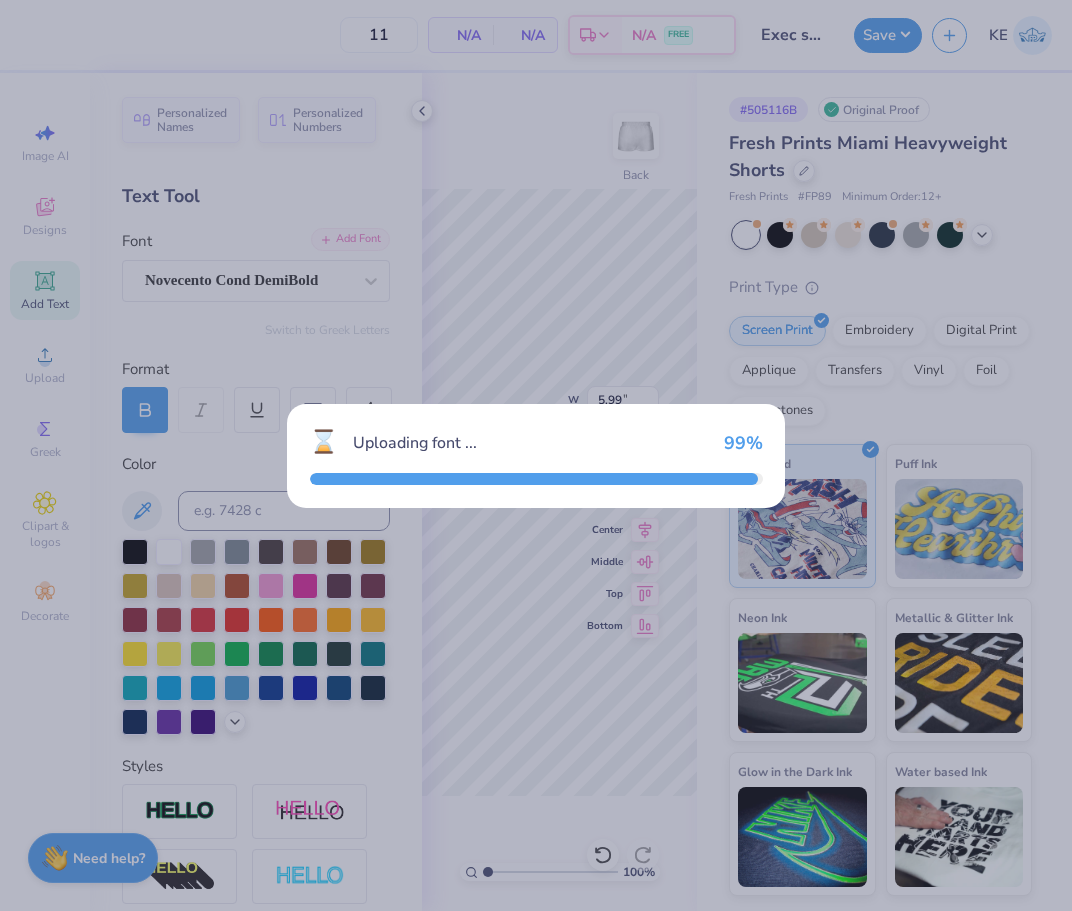 type on "5.36" 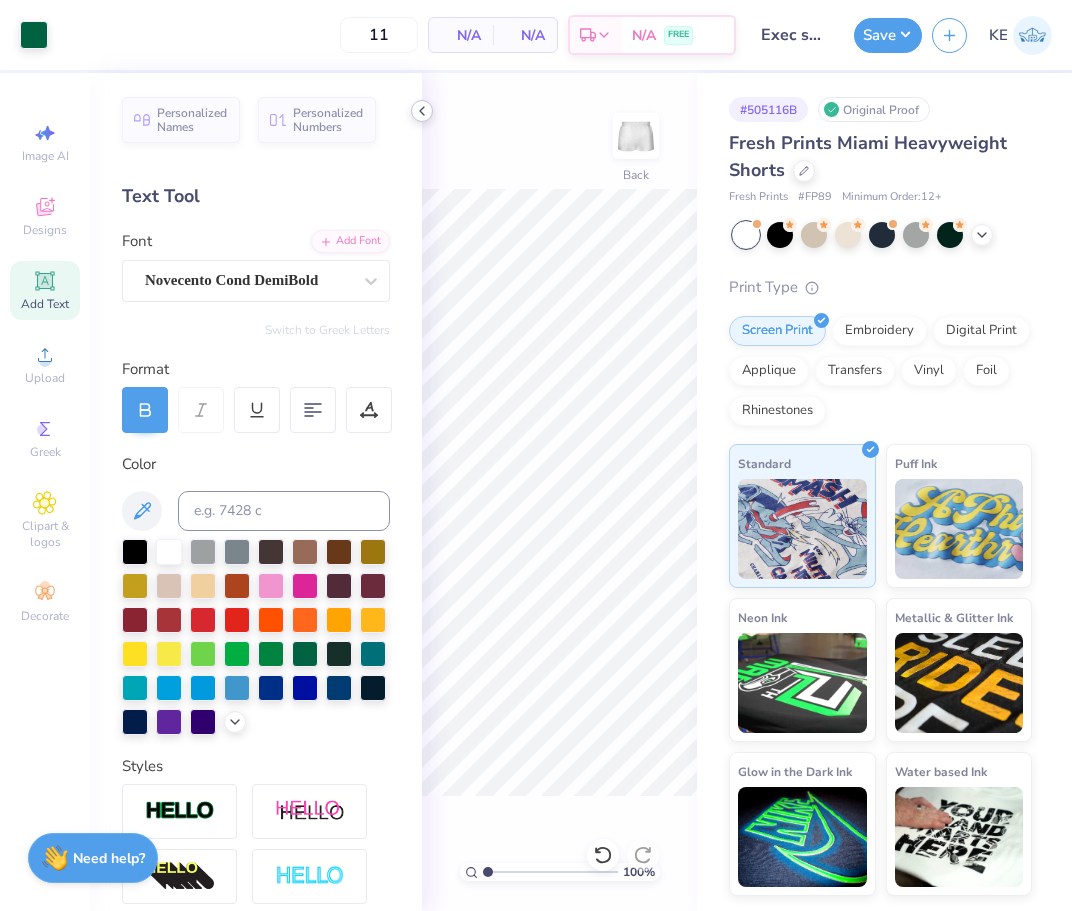 click 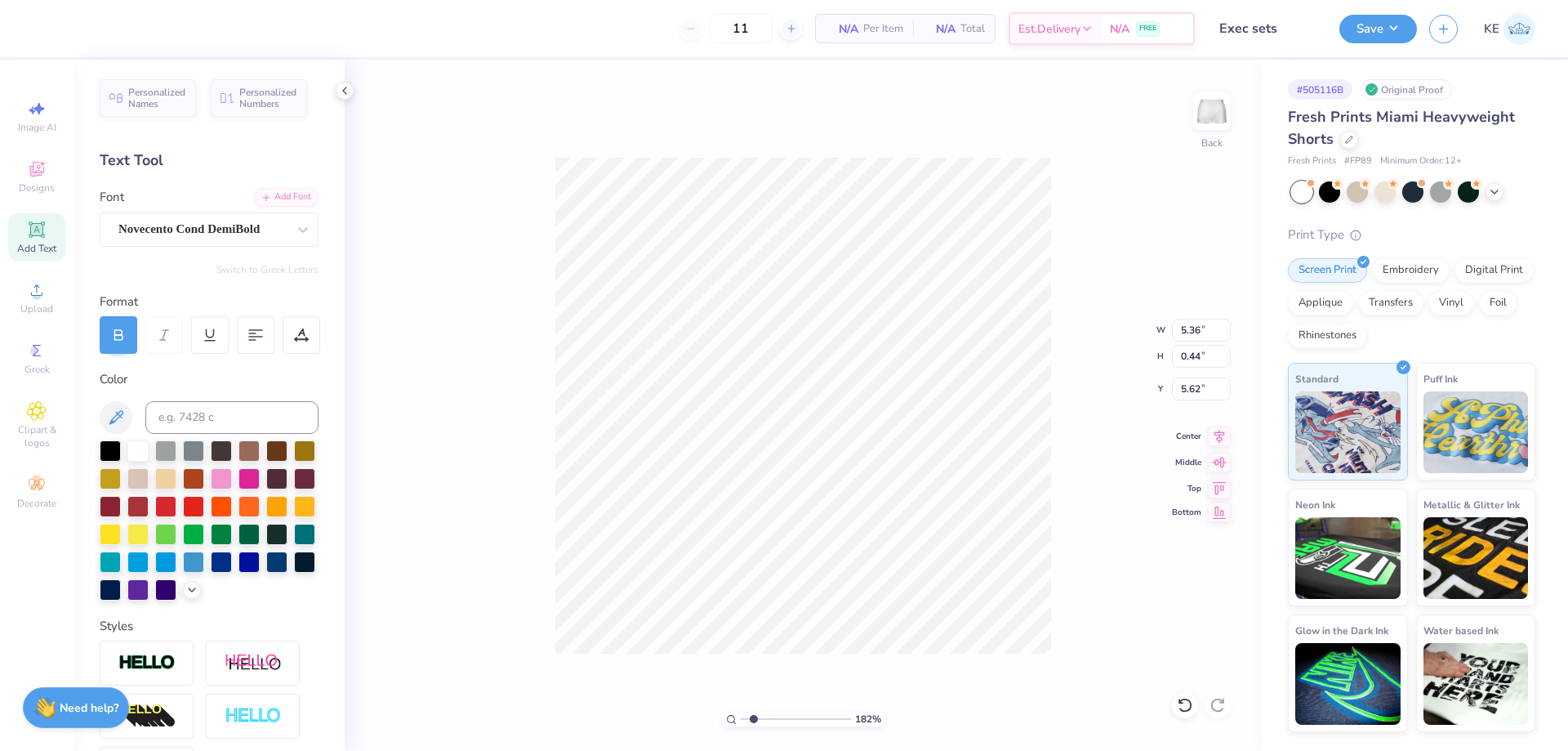 type on "1" 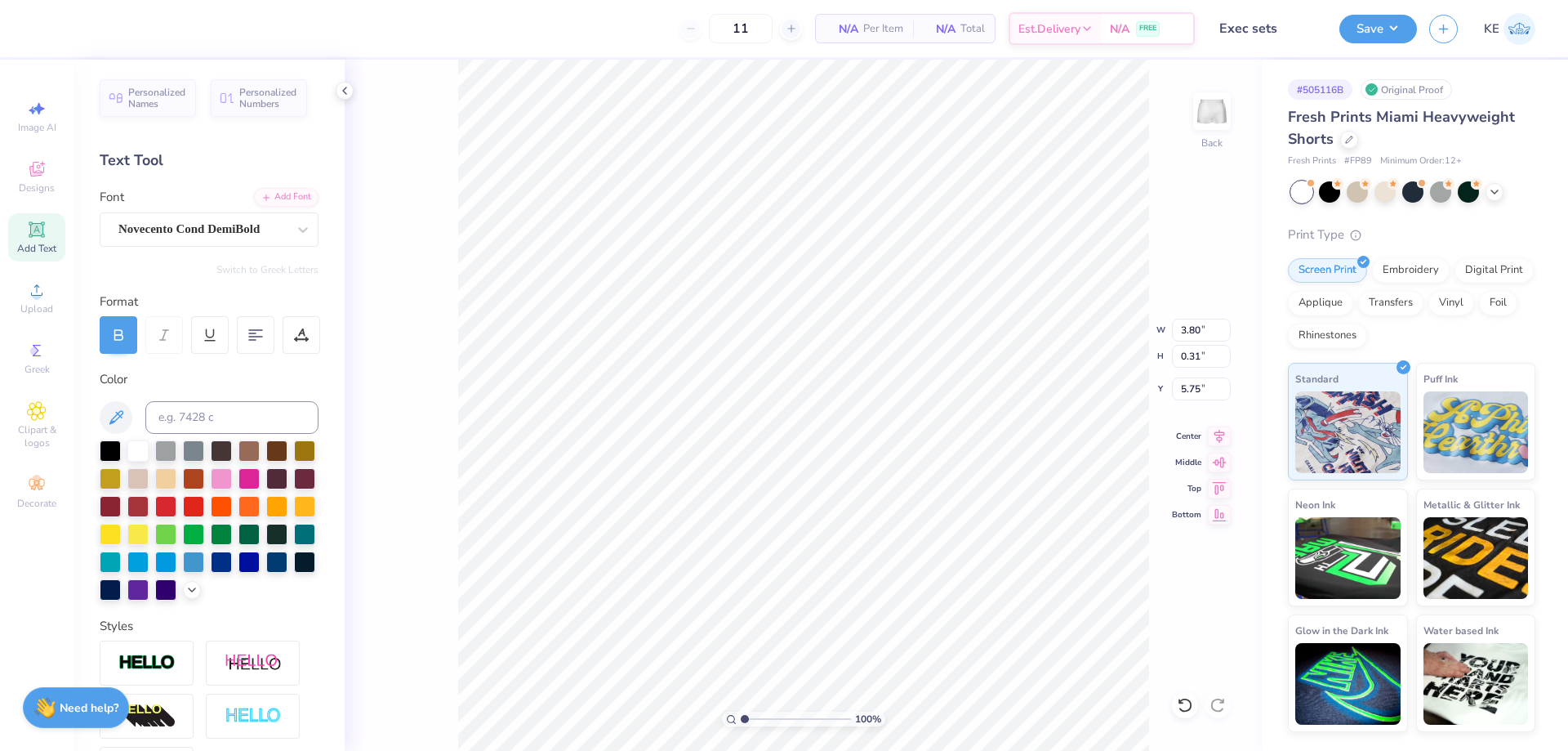 type on "3.80" 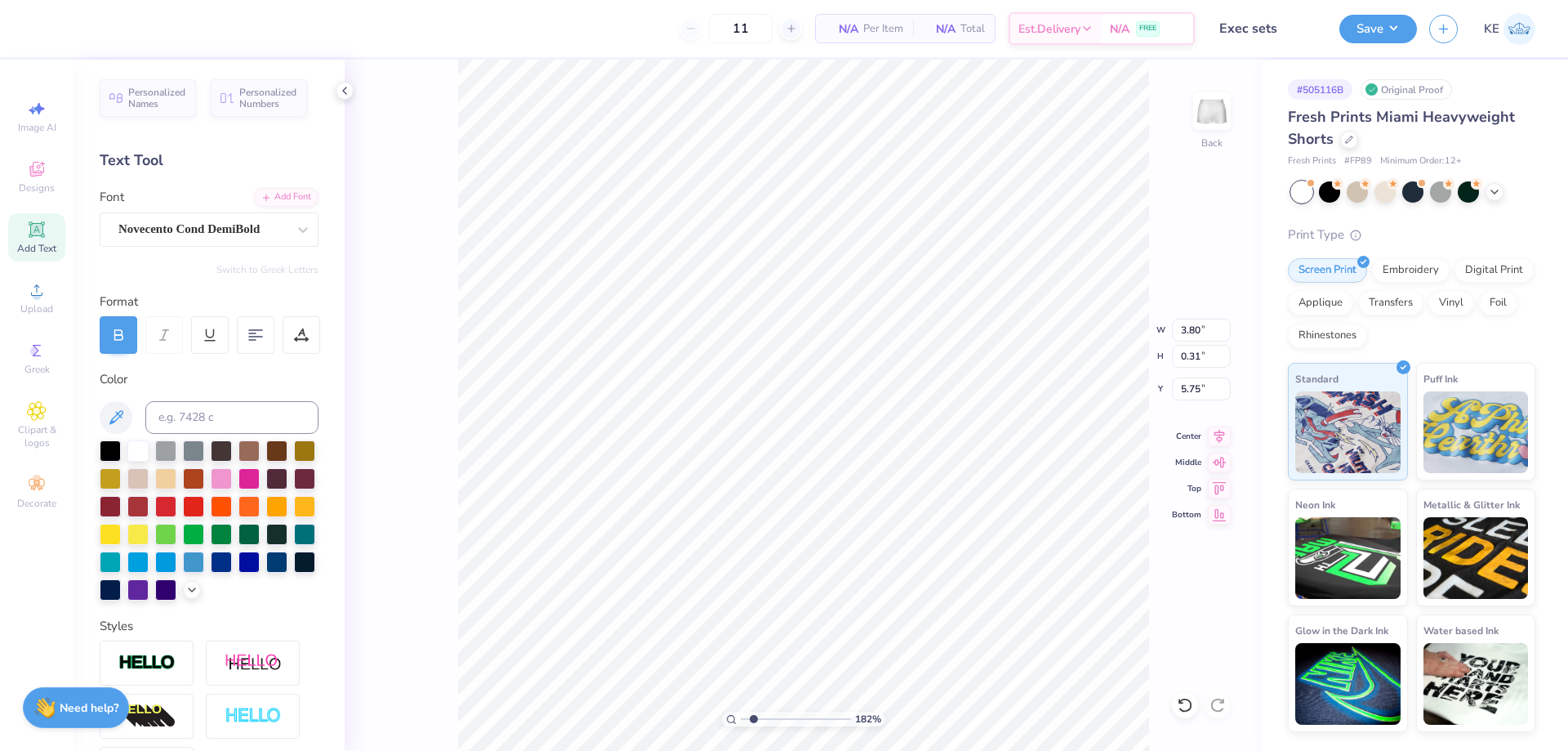 type on "1.82266588284093" 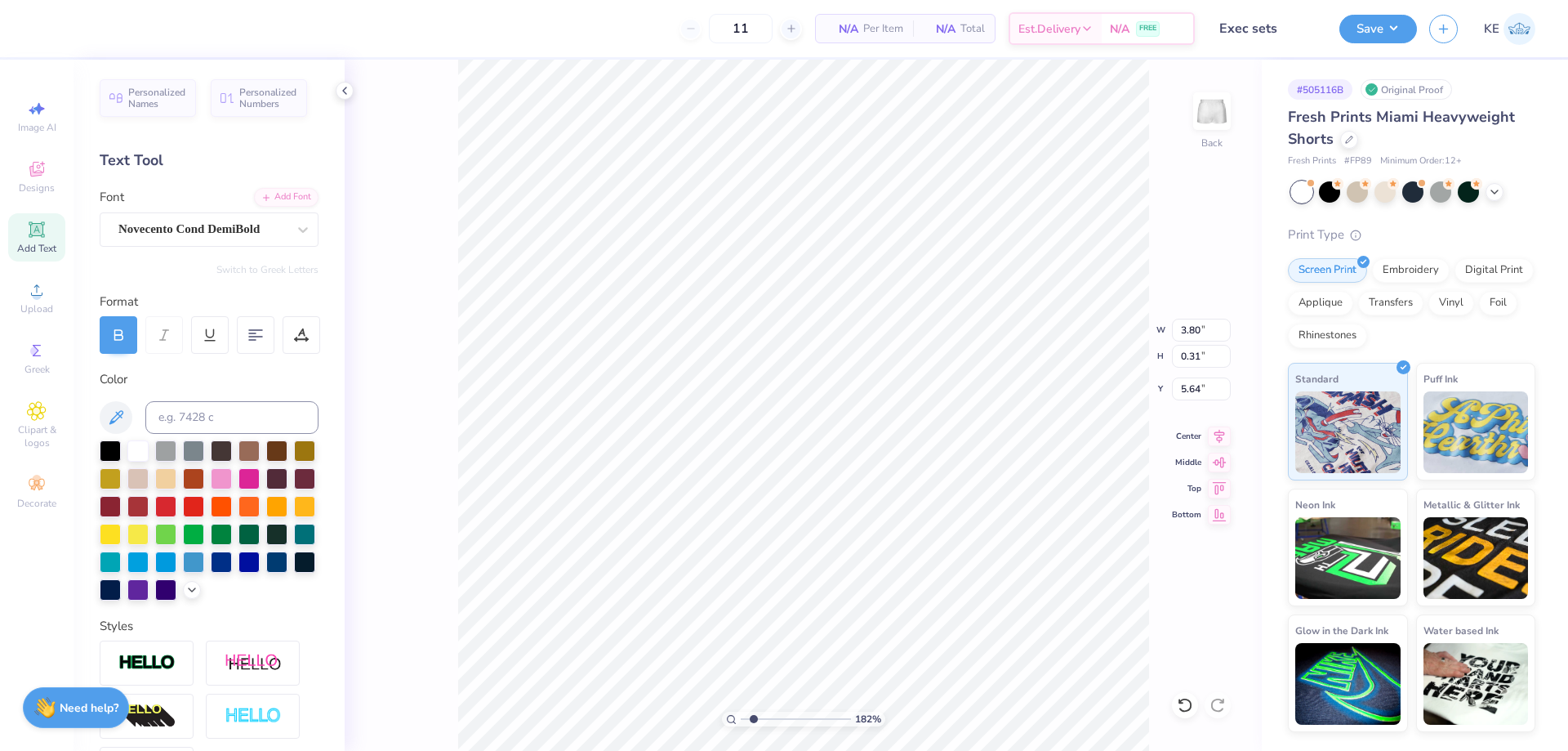type on "1.82266588284093" 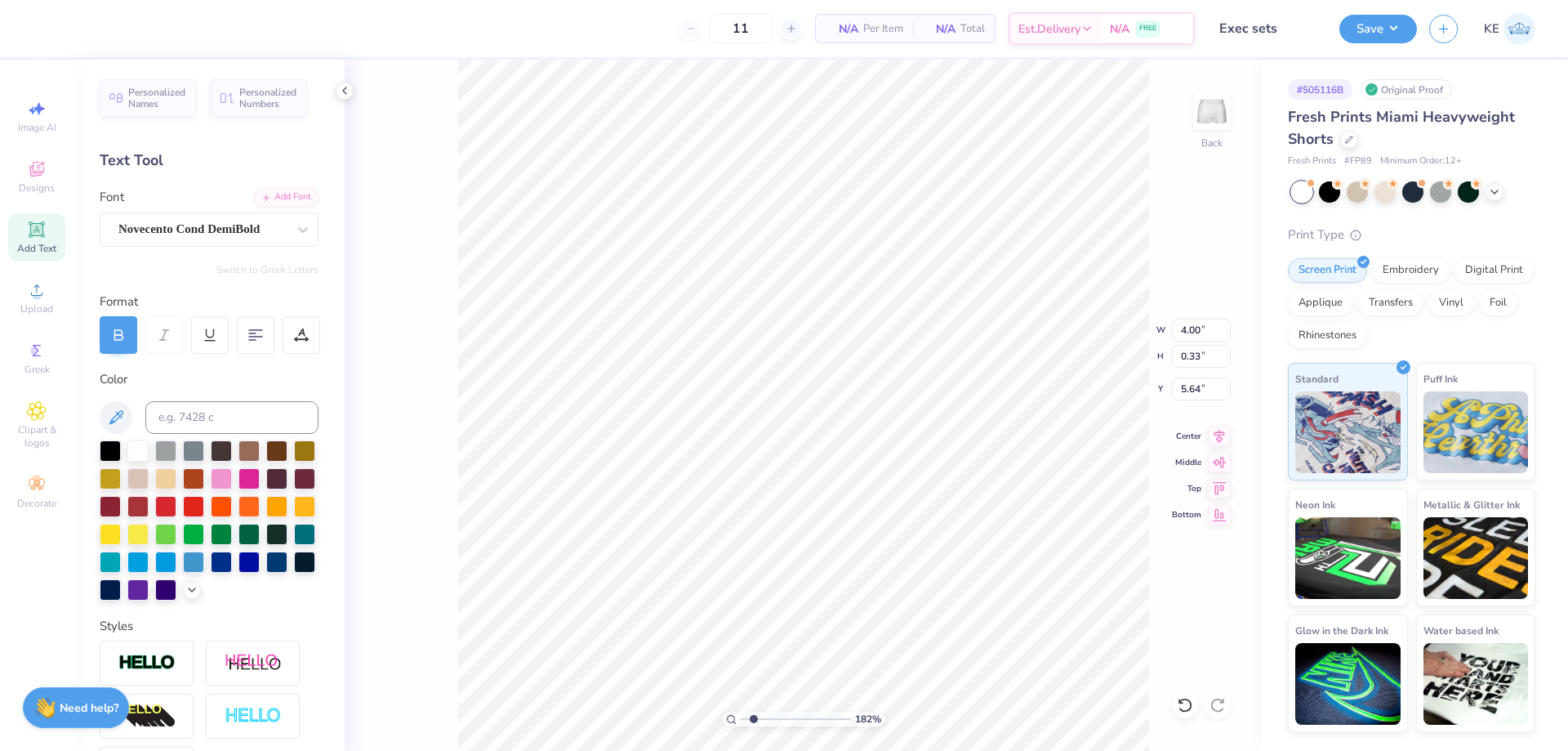 type on "1.82266588284093" 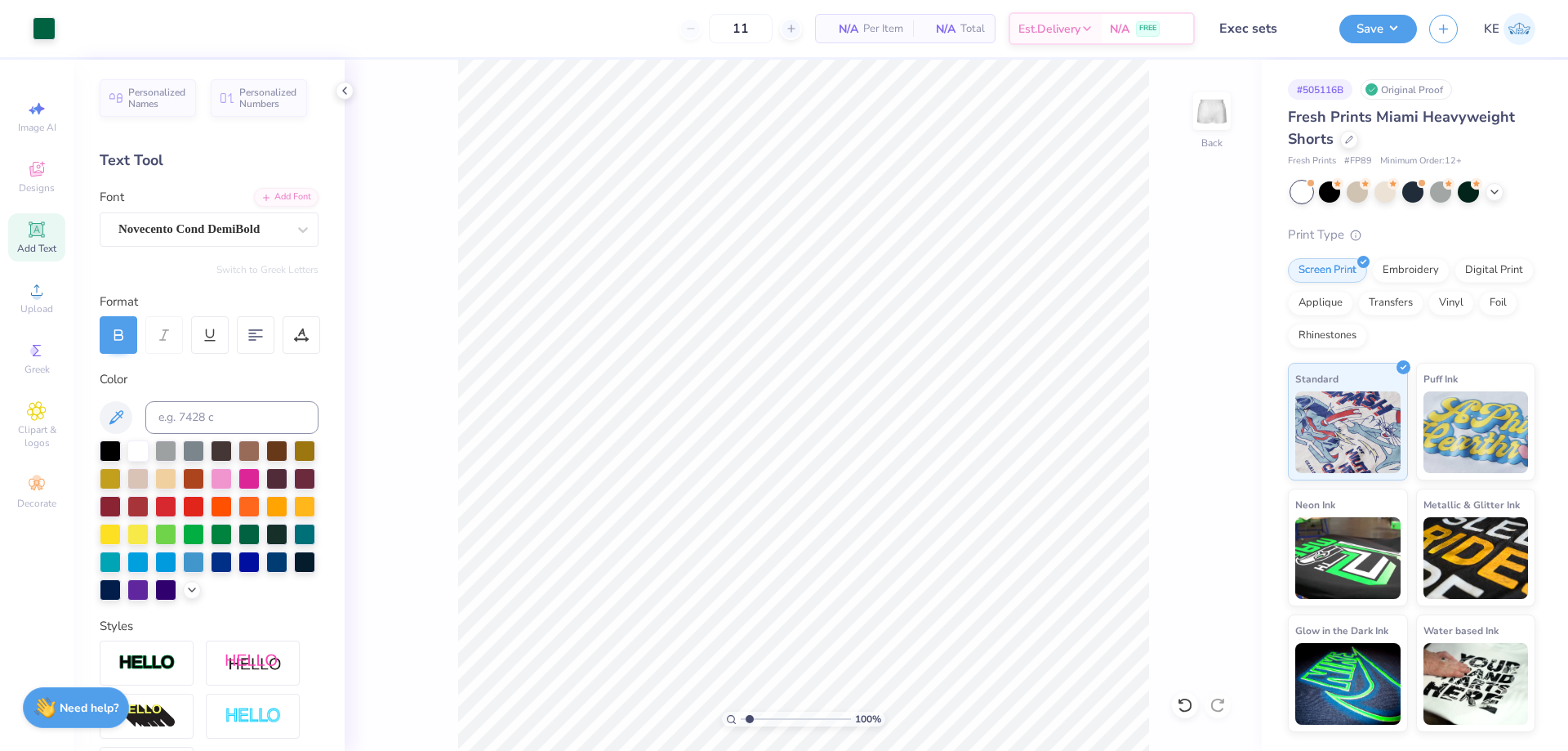 type on "1" 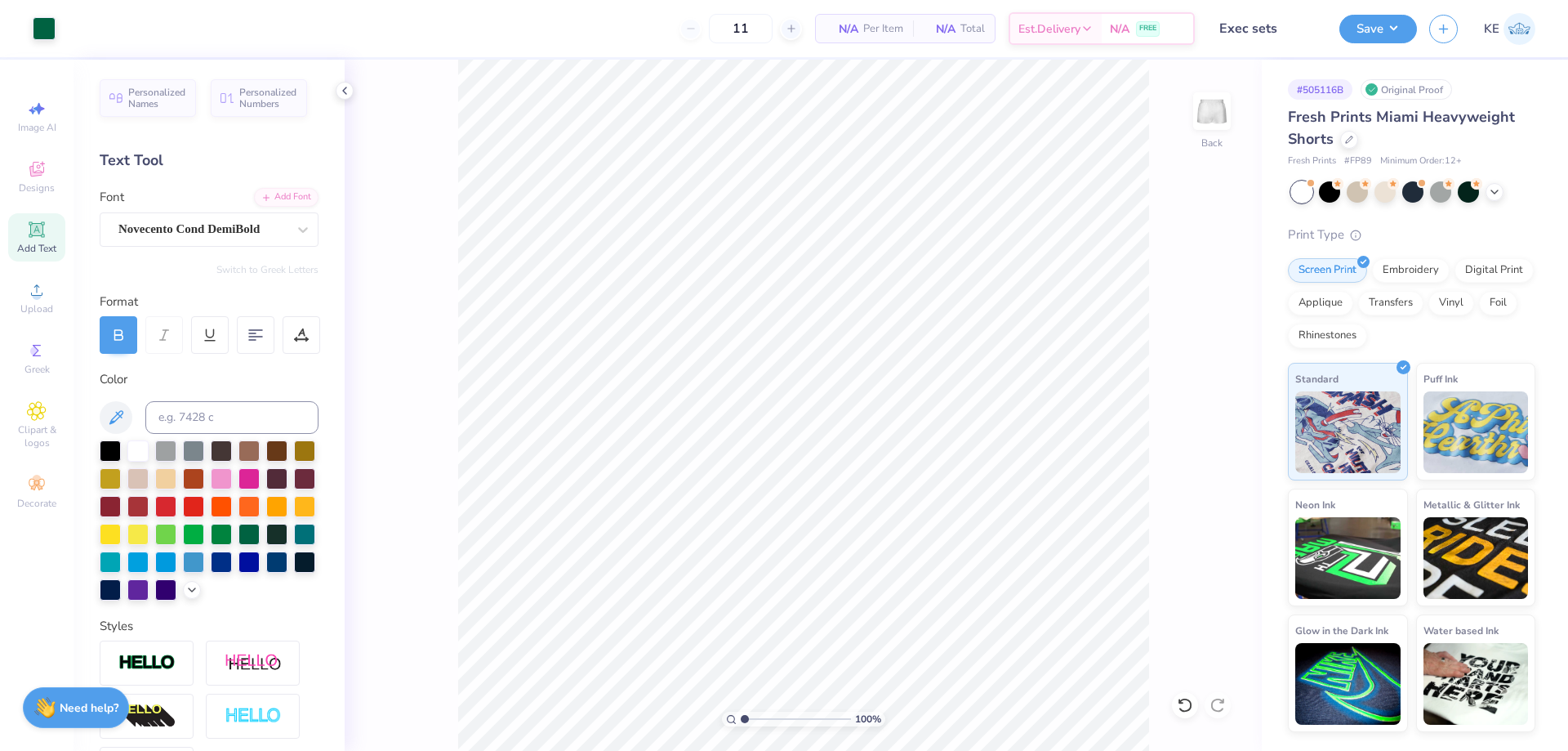 click on "100  % Back" at bounding box center [803, 405] 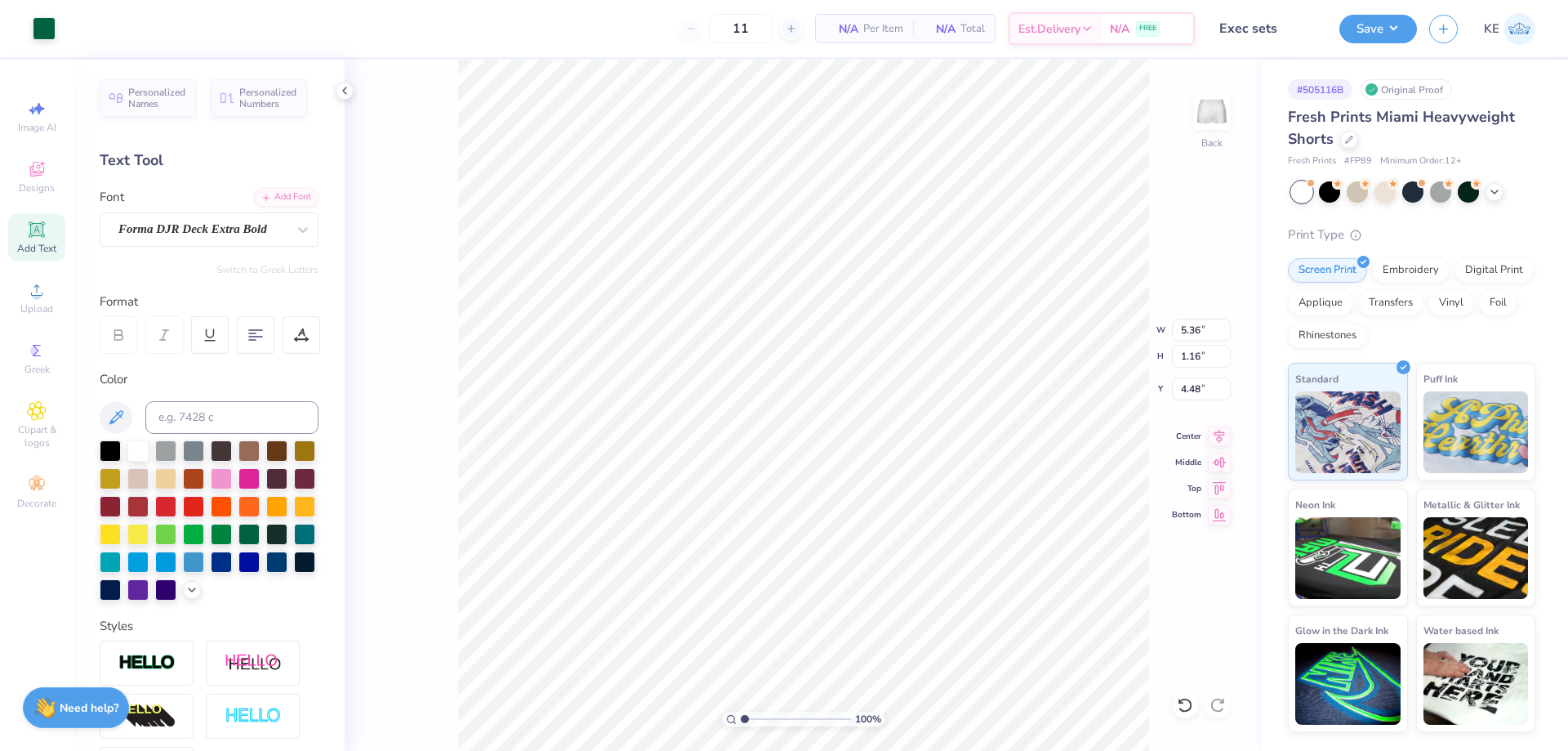 type on "1.39" 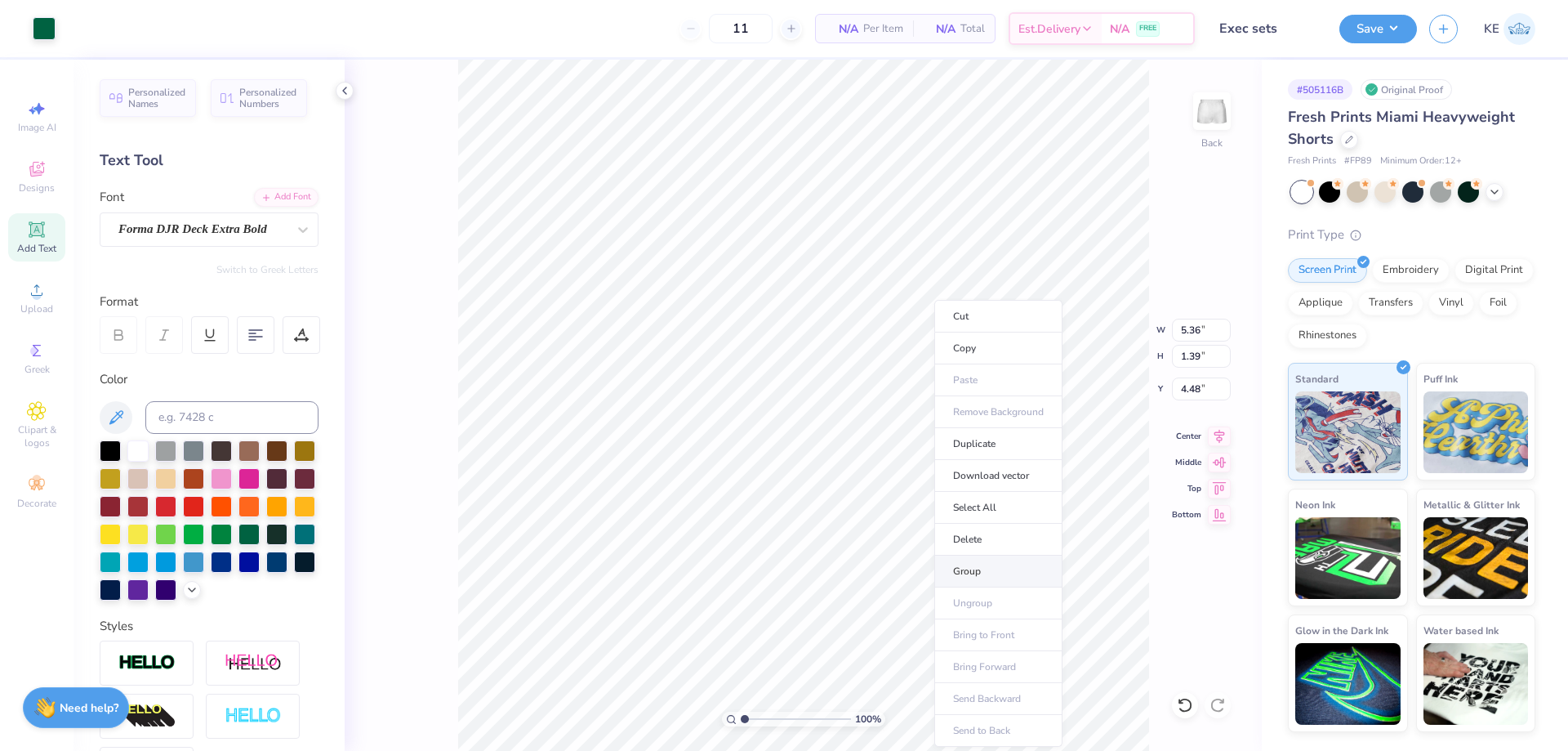 drag, startPoint x: 1000, startPoint y: 570, endPoint x: 1163, endPoint y: 380, distance: 250.33777 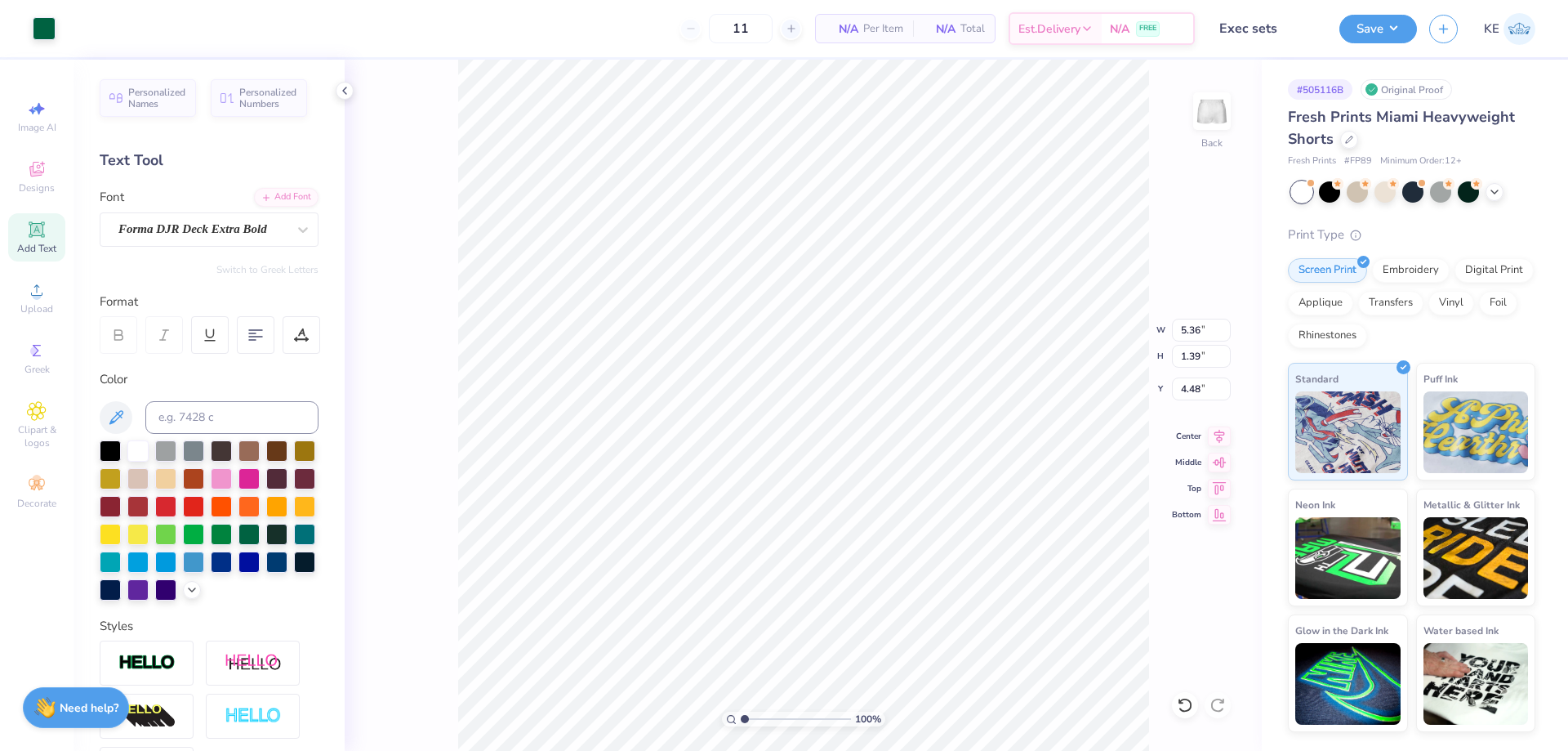 click on "100  % Back W 5.36 5.36 " H 1.39 1.39 " Y 4.48 4.48 " Center Middle Top Bottom" at bounding box center (803, 405) 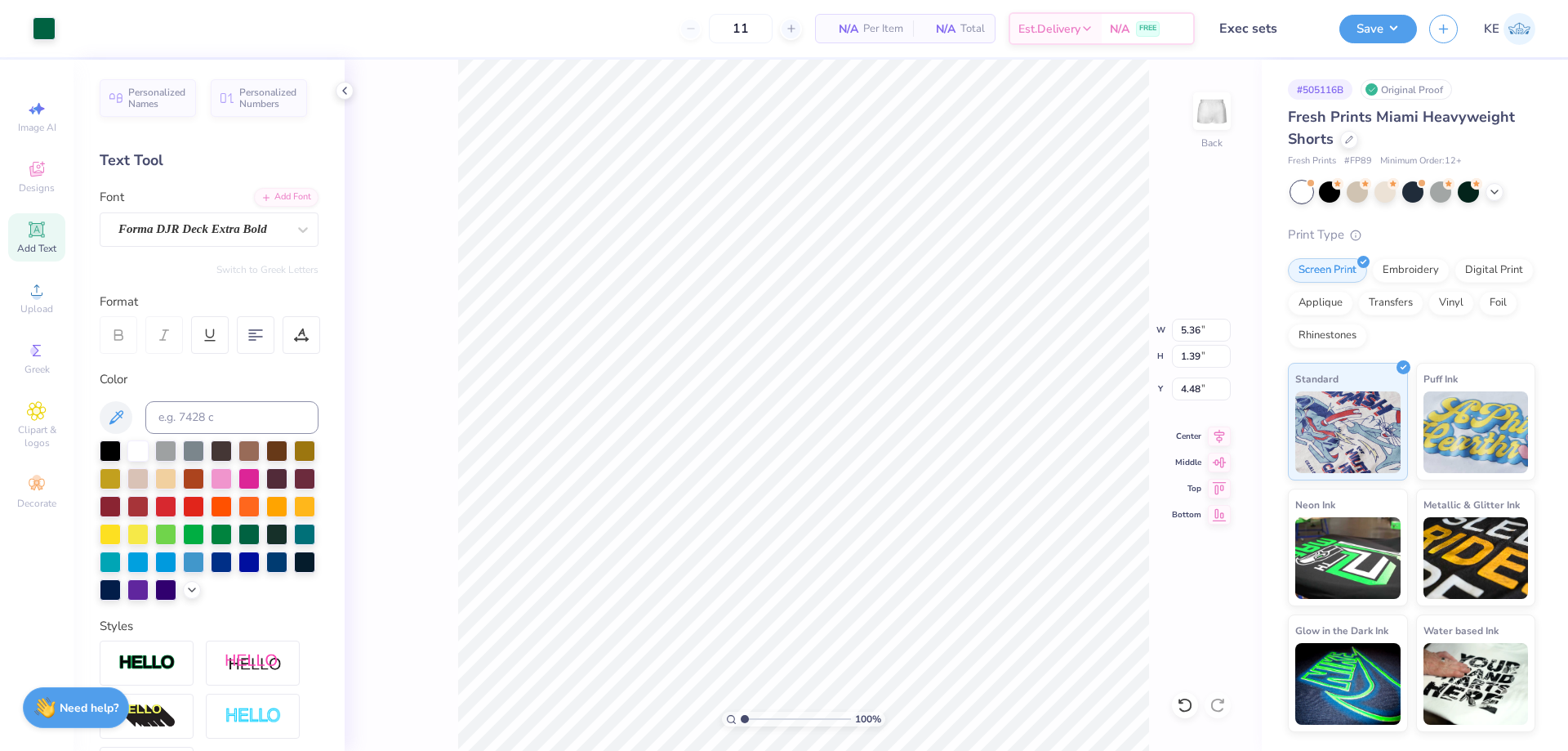 click on "100  % Back W 5.36 5.36 " H 1.39 1.39 " Y 4.48 4.48 " Center Middle Top Bottom" at bounding box center [803, 405] 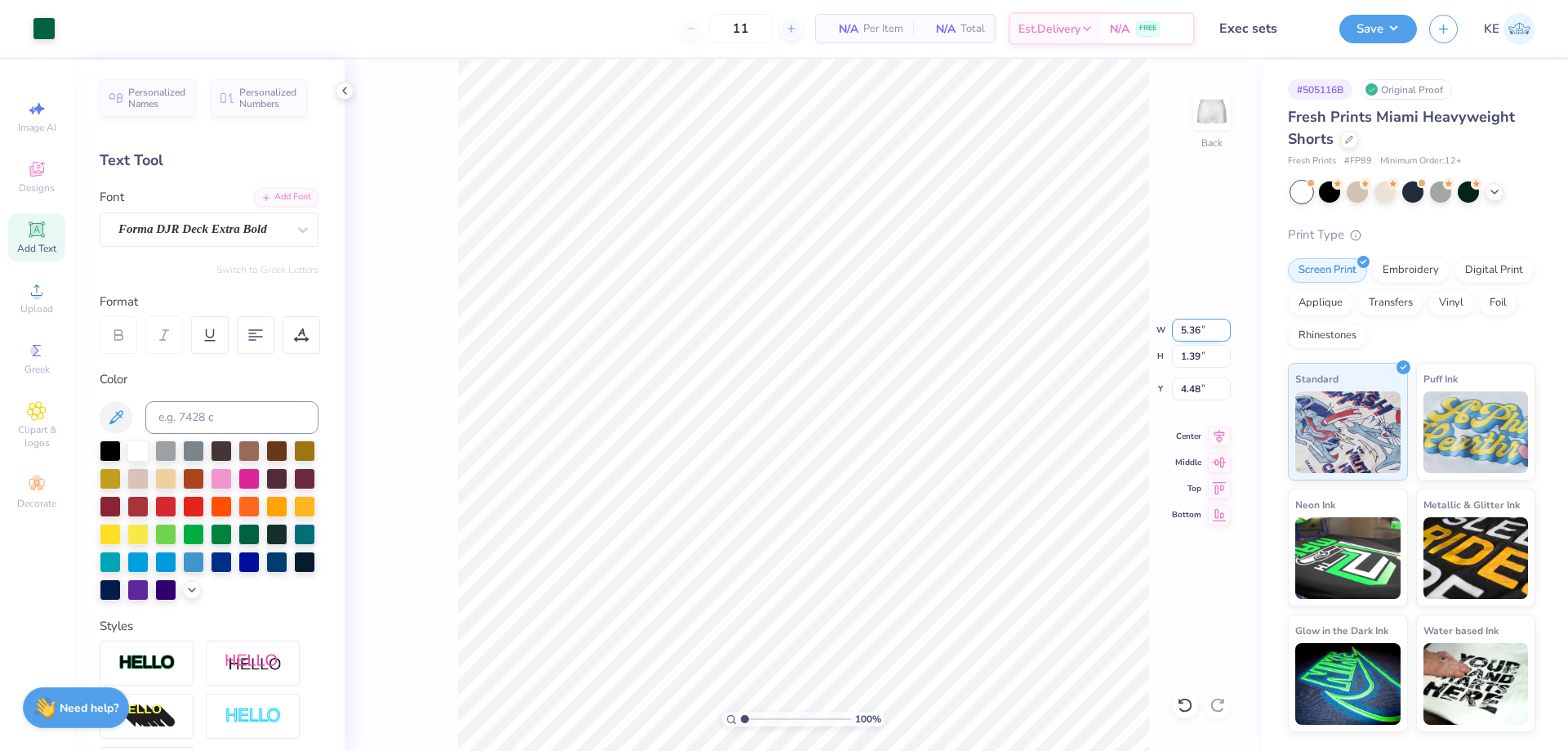 click on "5.36" at bounding box center (1201, 330) 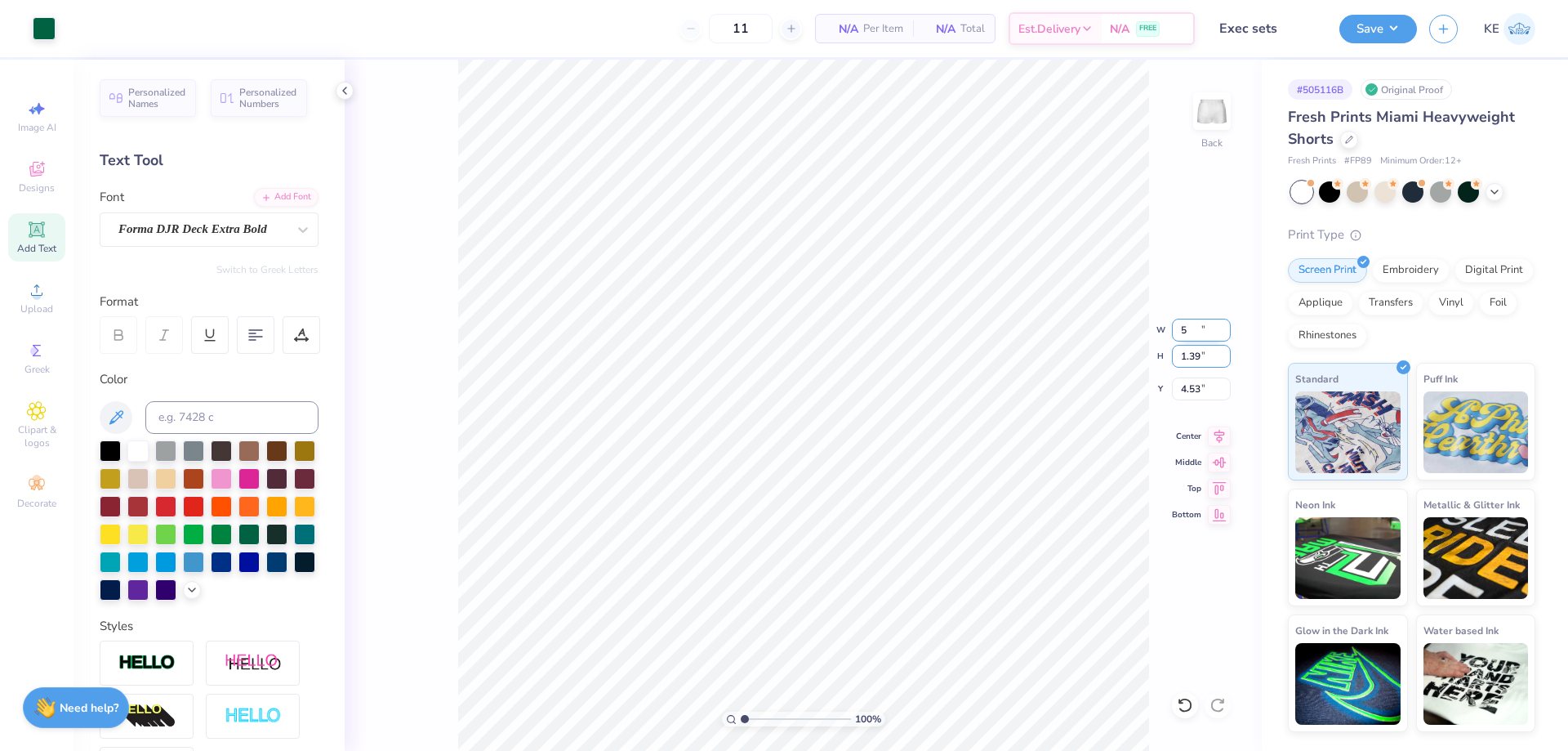 type on "5.00" 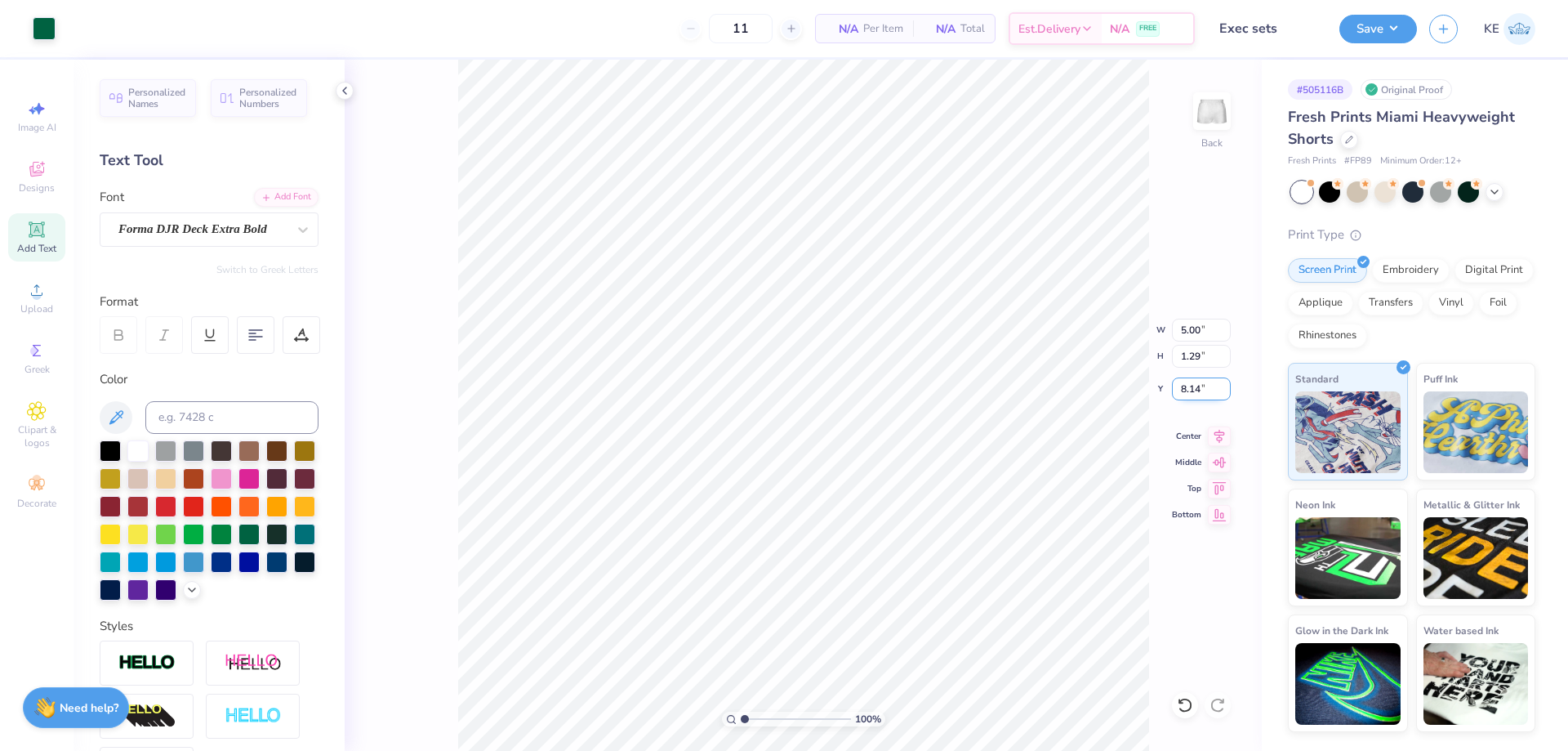 click on "8.14" at bounding box center (1201, 389) 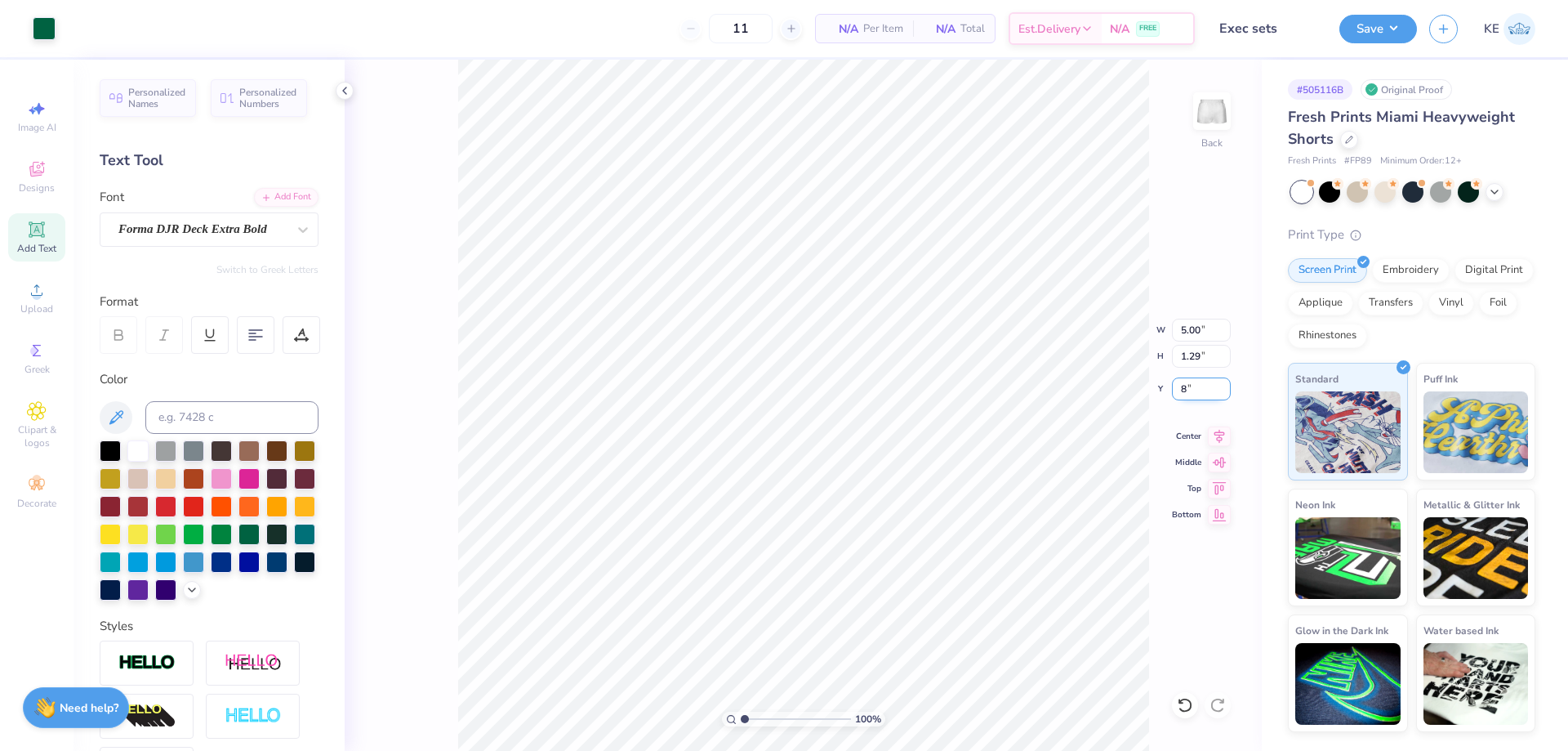 type on "8.00" 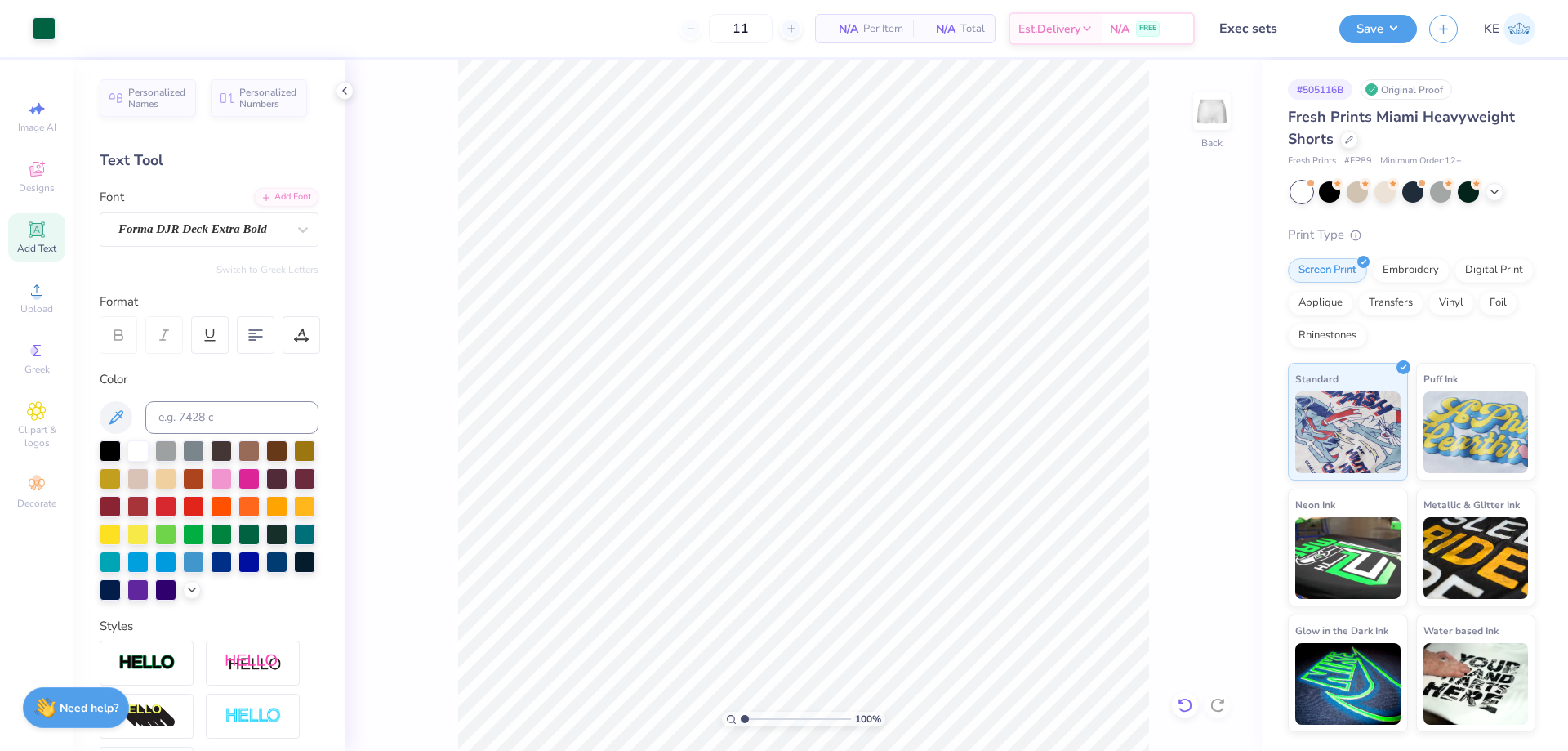 click on "100  % Back" at bounding box center (803, 405) 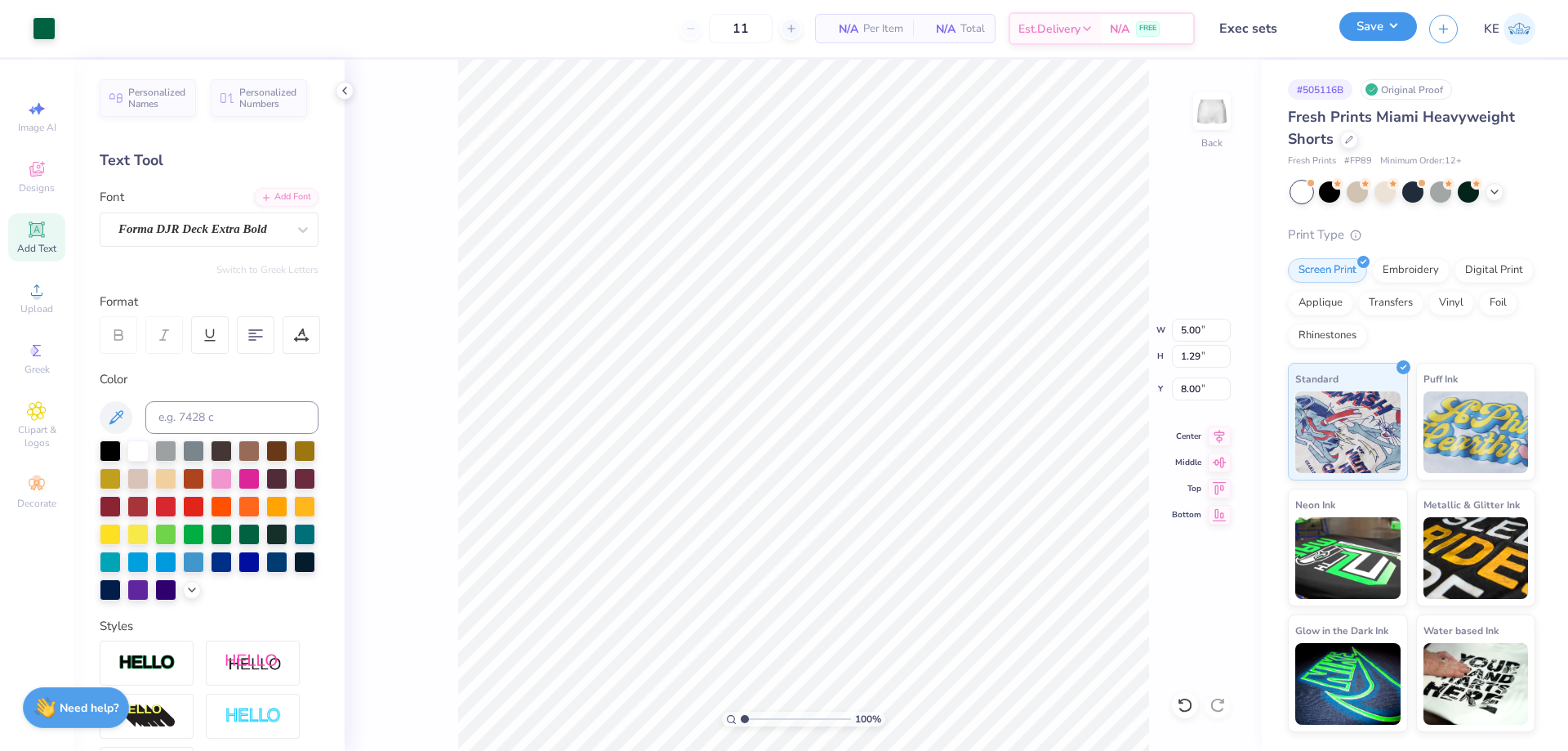 click on "Save" at bounding box center (1378, 26) 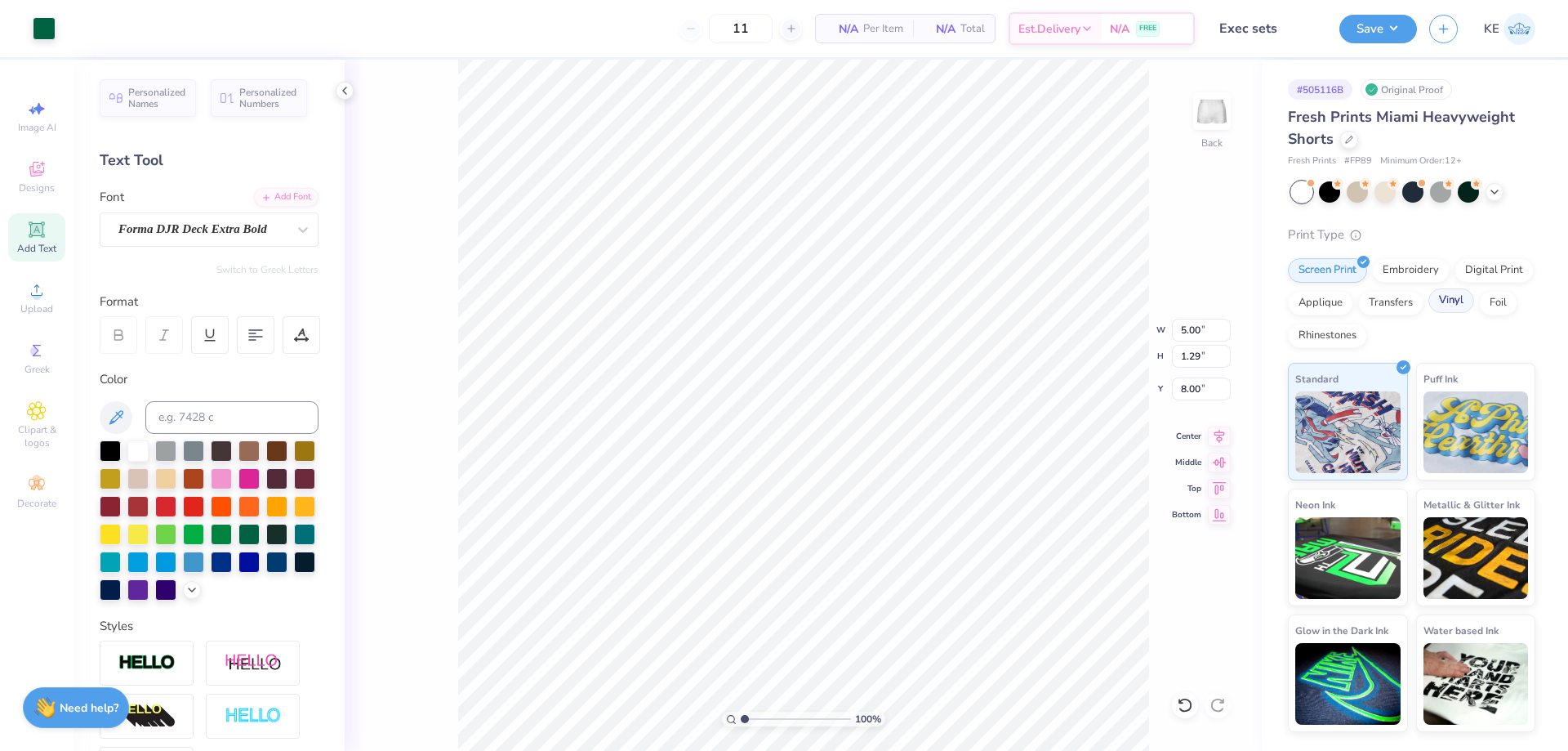 click on "Vinyl" at bounding box center (1451, 301) 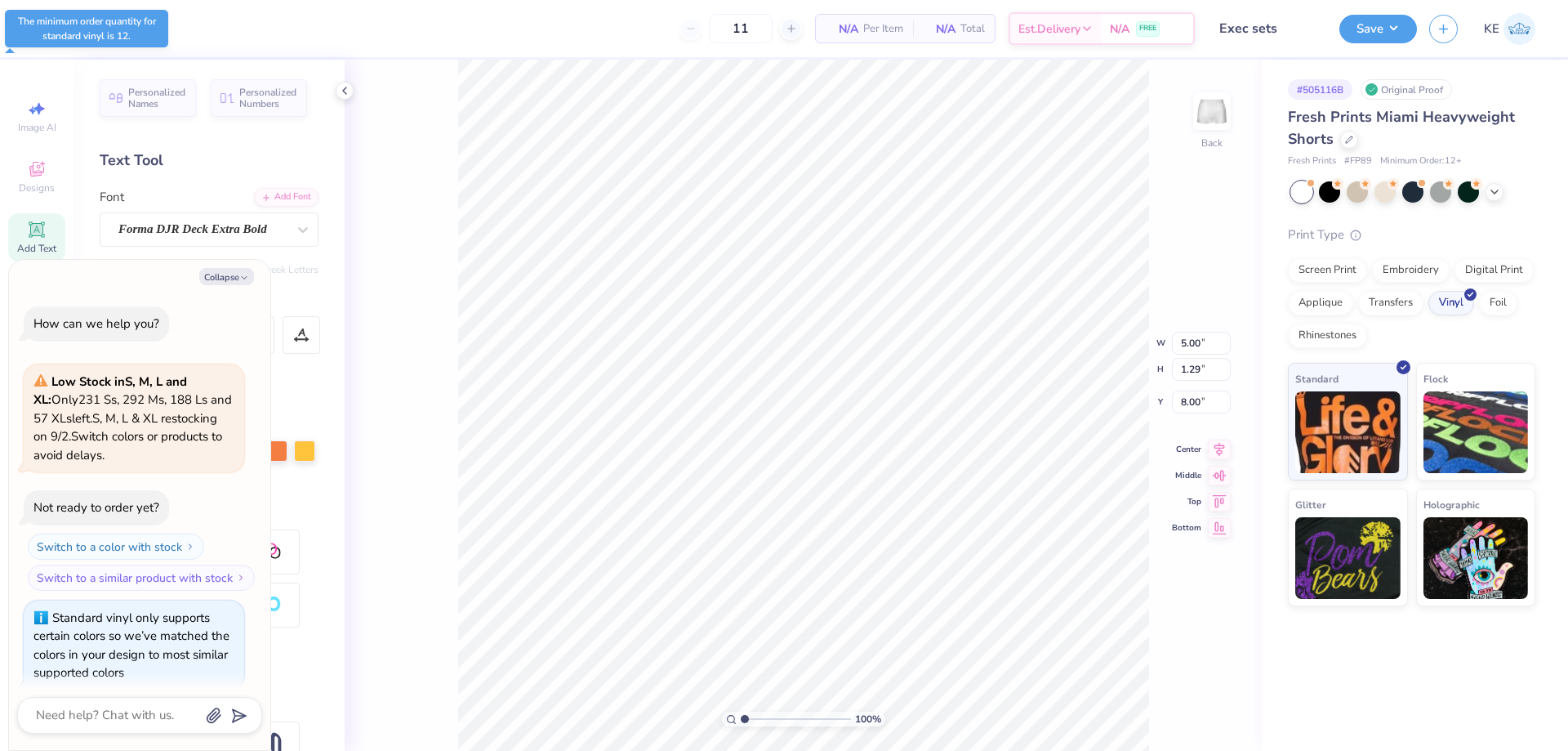 scroll, scrollTop: 15, scrollLeft: 0, axis: vertical 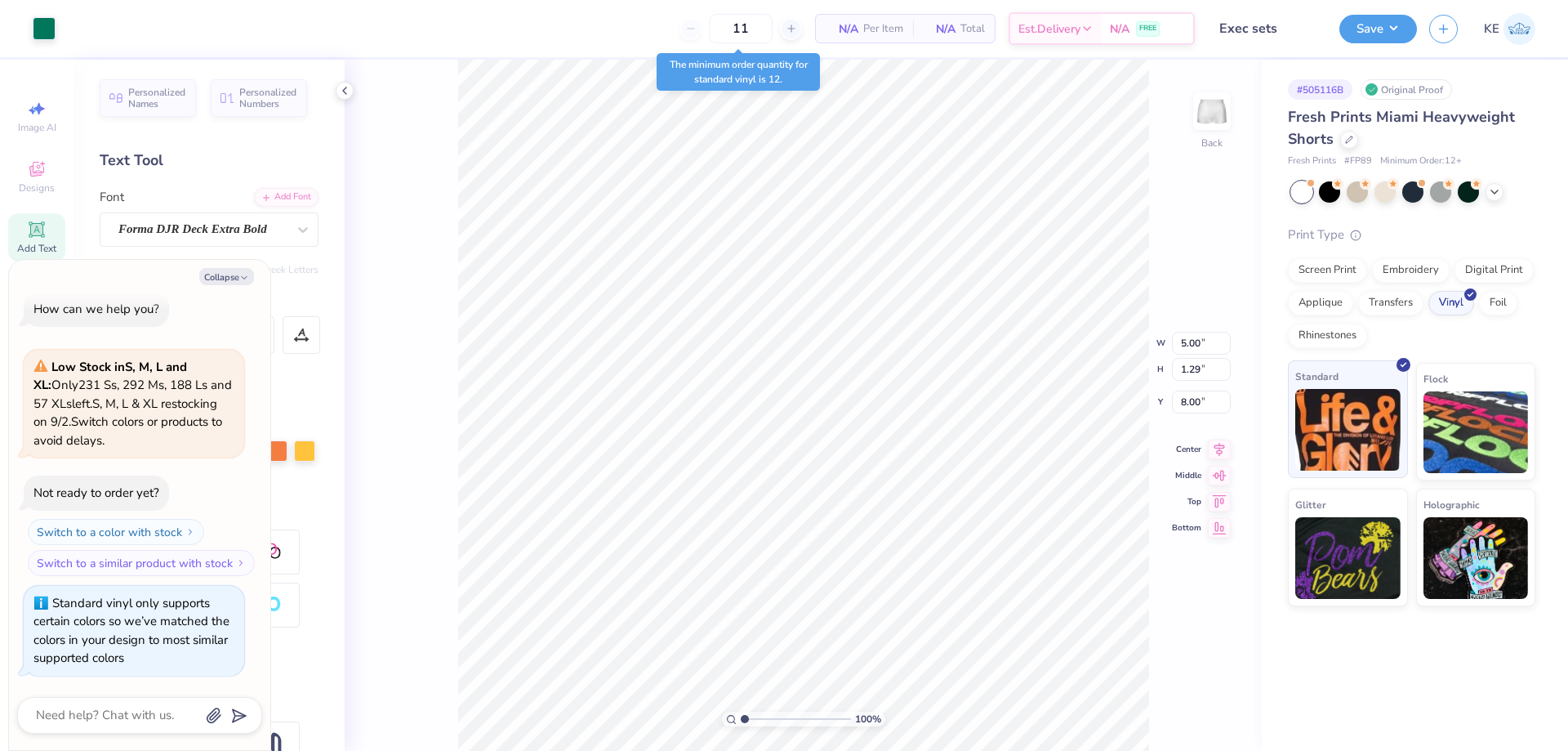 click at bounding box center (1348, 430) 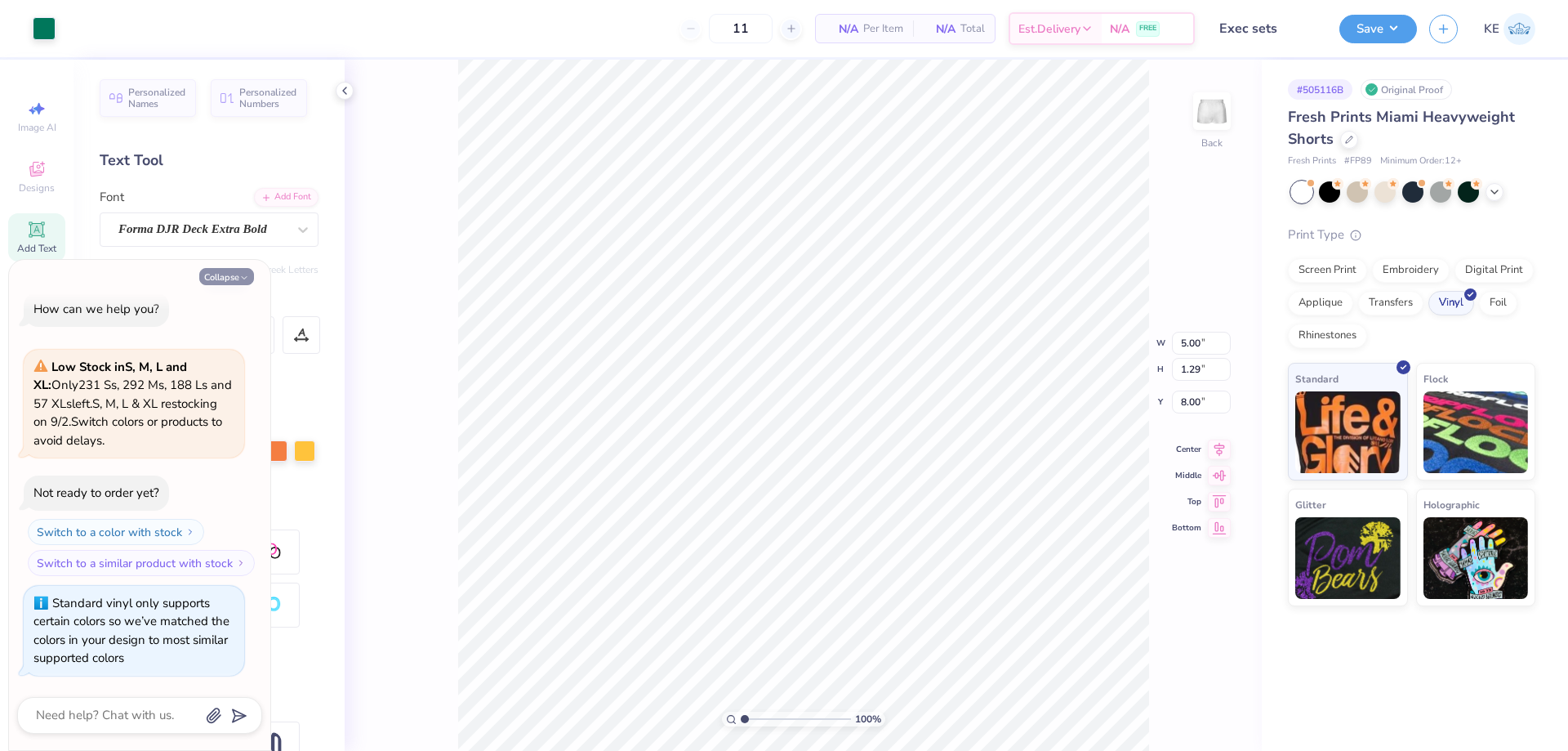 drag, startPoint x: 226, startPoint y: 279, endPoint x: 238, endPoint y: 283, distance: 12.649111 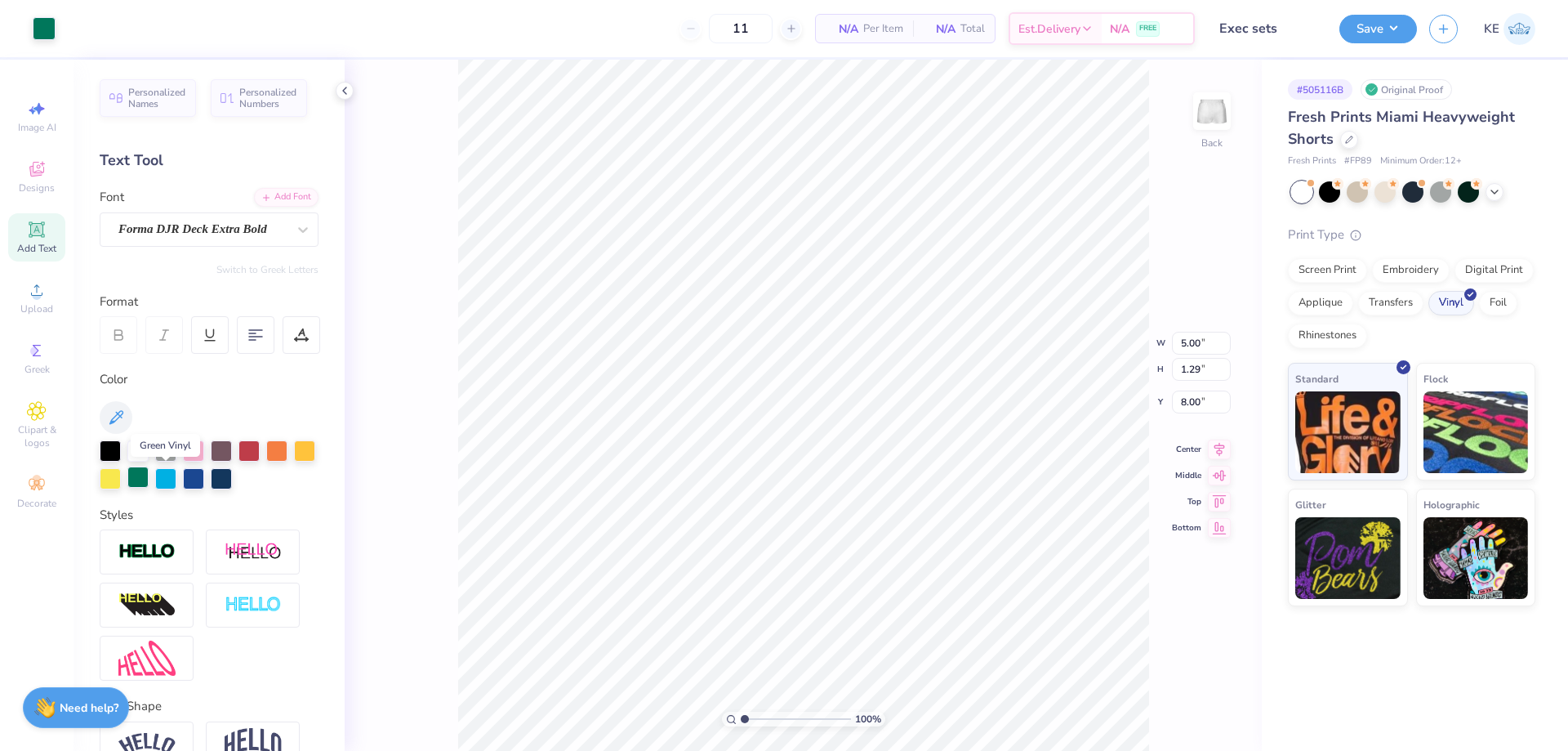 drag, startPoint x: 167, startPoint y: 486, endPoint x: 351, endPoint y: 475, distance: 184.32851 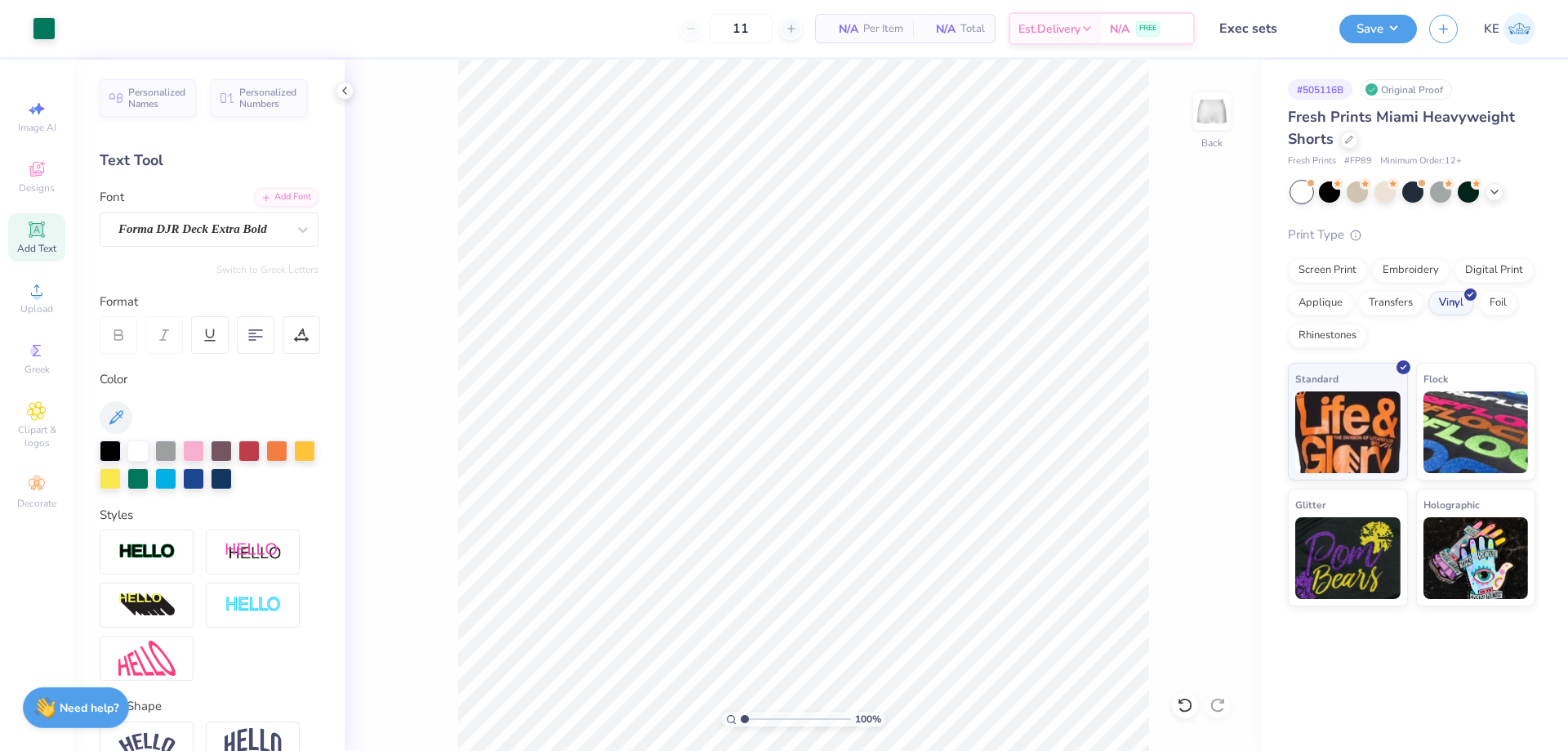 click on "100  % Back" at bounding box center [803, 405] 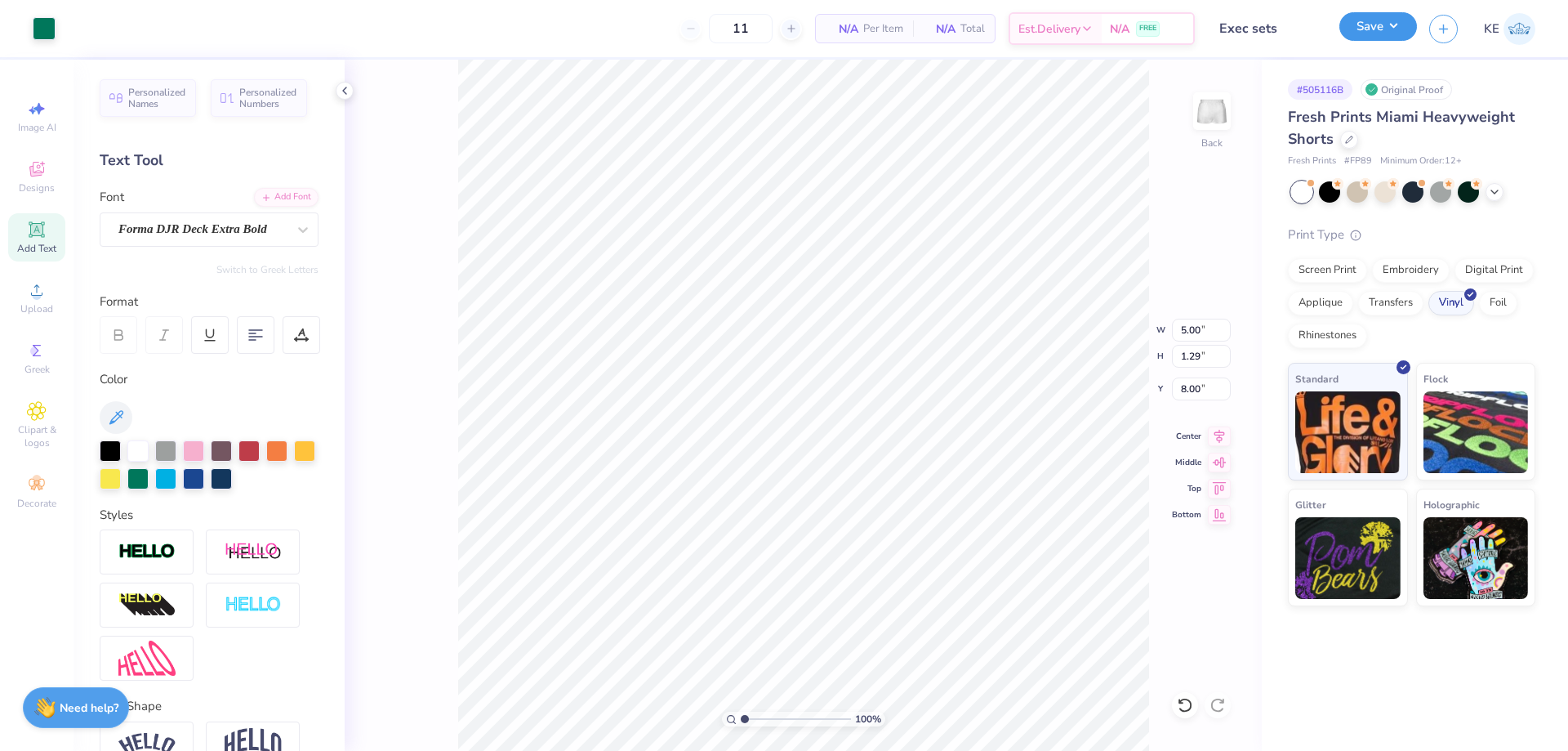 click on "Save" at bounding box center [1378, 26] 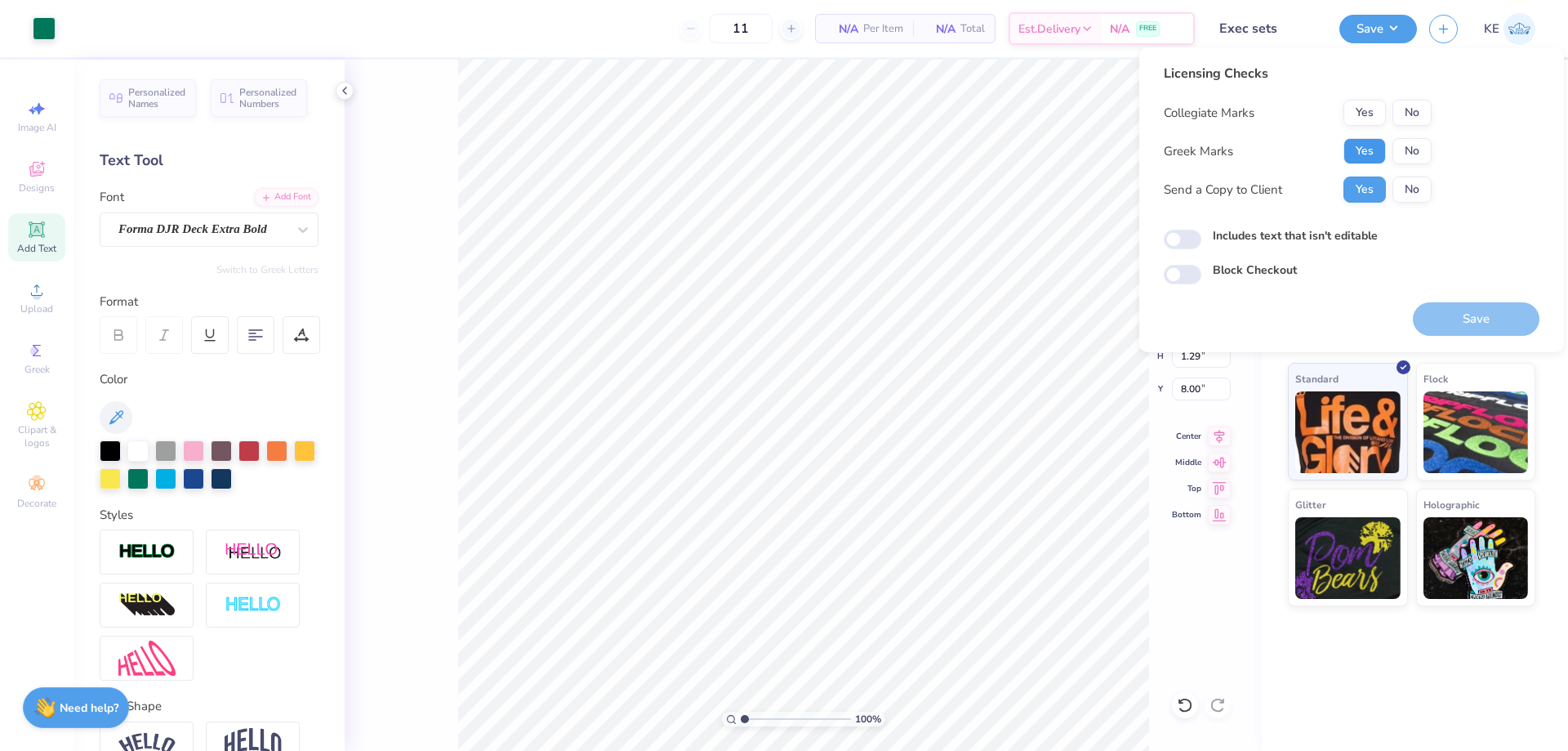 click on "Yes" at bounding box center [1365, 151] 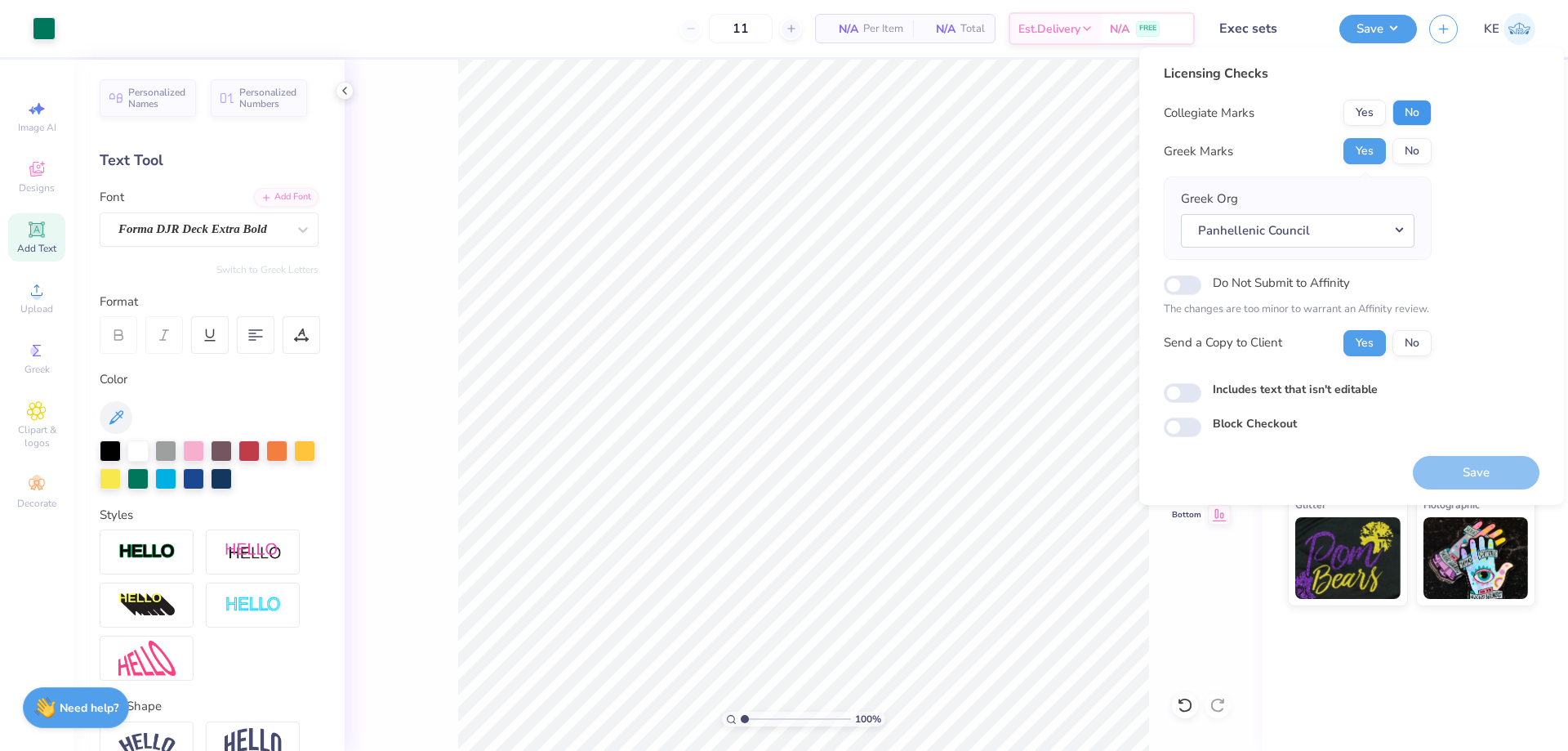 click on "No" at bounding box center (1412, 113) 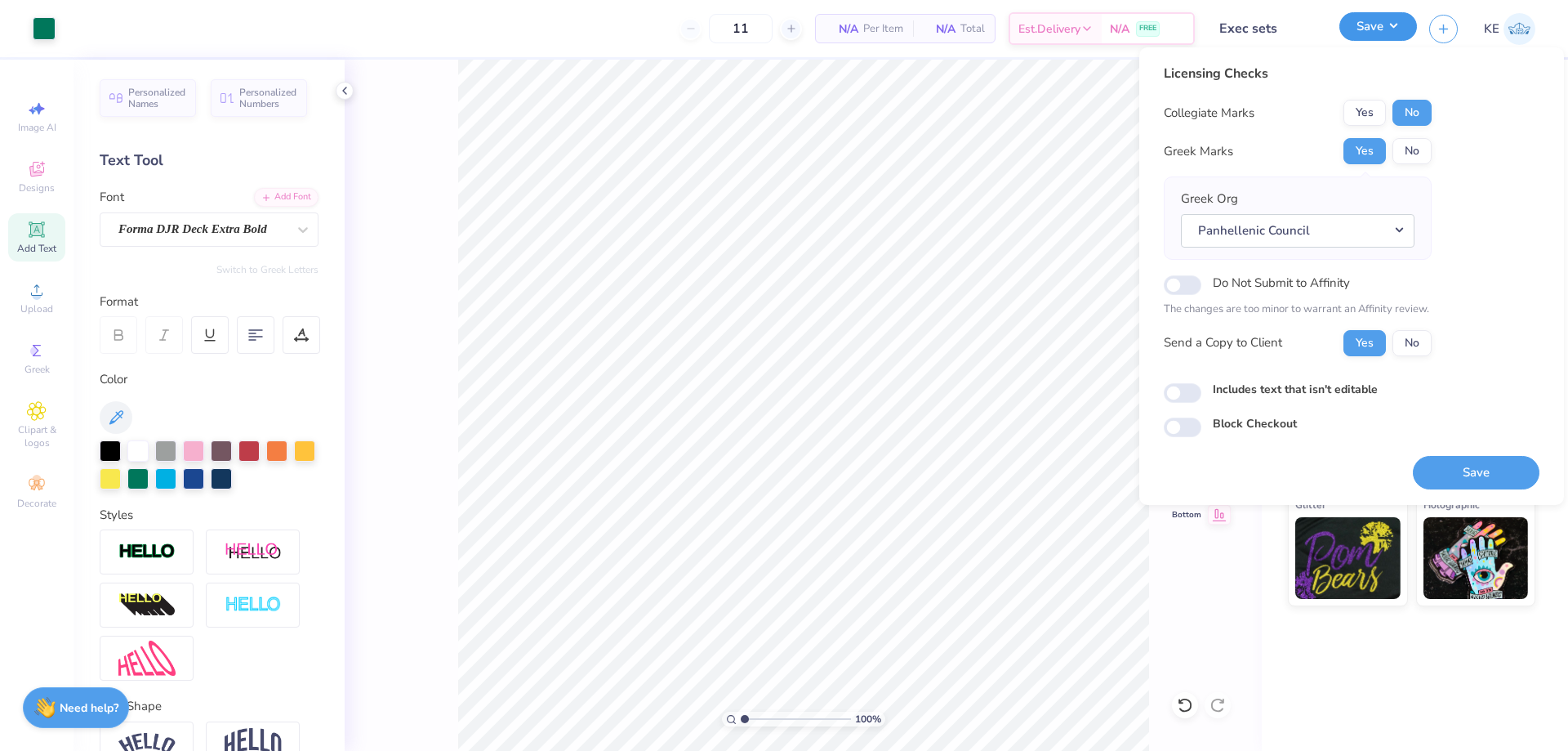 click on "Save" at bounding box center [1378, 26] 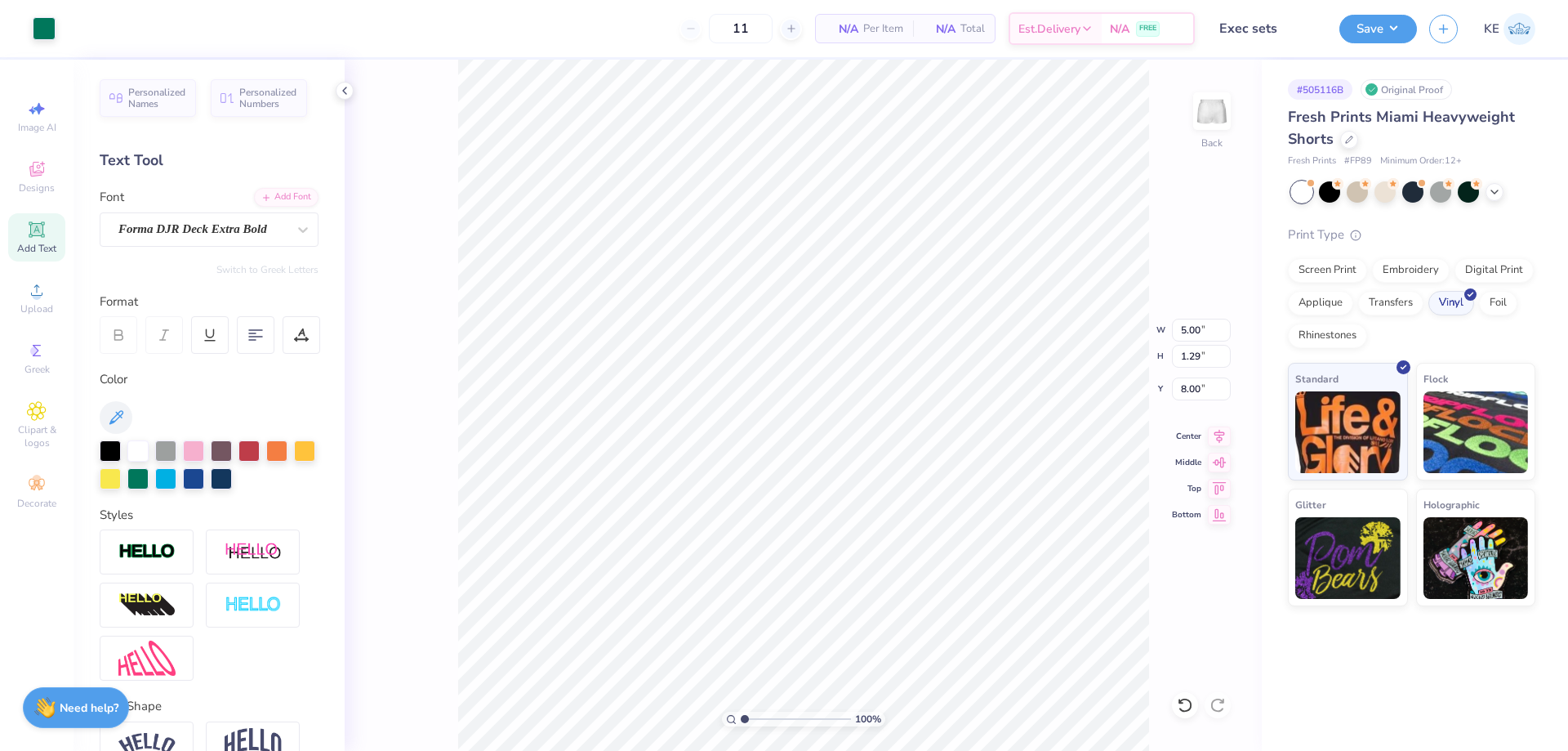 type 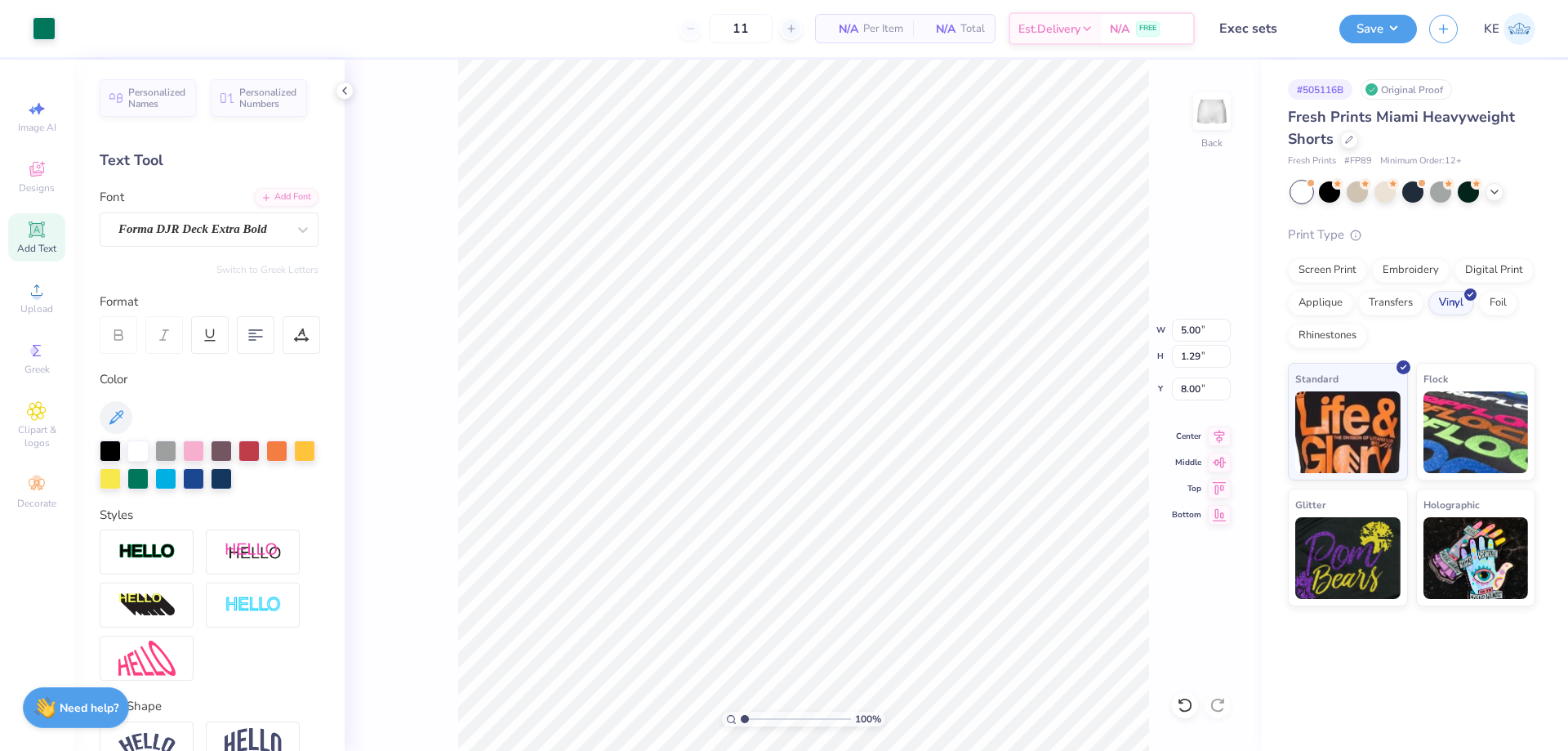 click on "Save KE" at bounding box center [1454, 29] 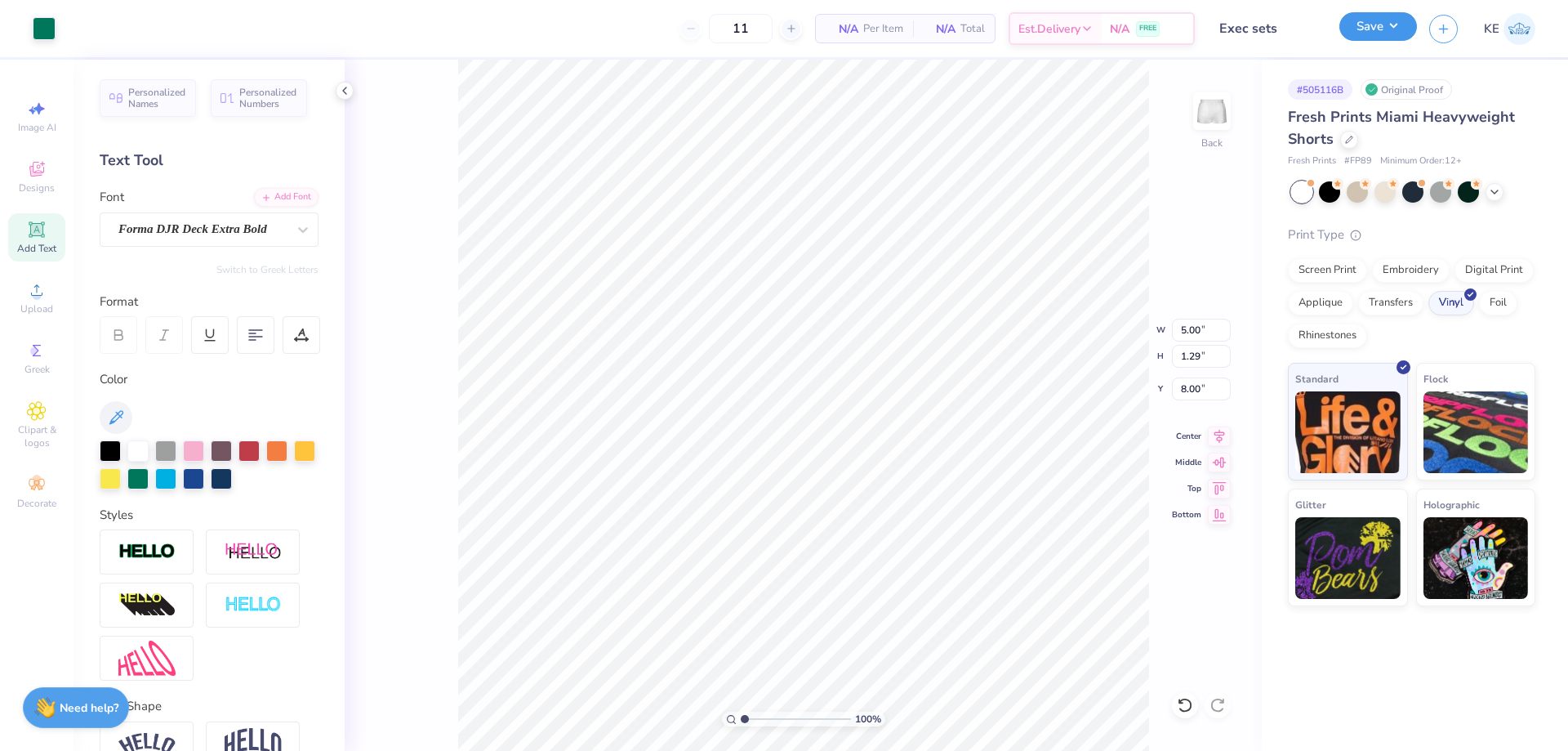 click on "Save" at bounding box center (1378, 26) 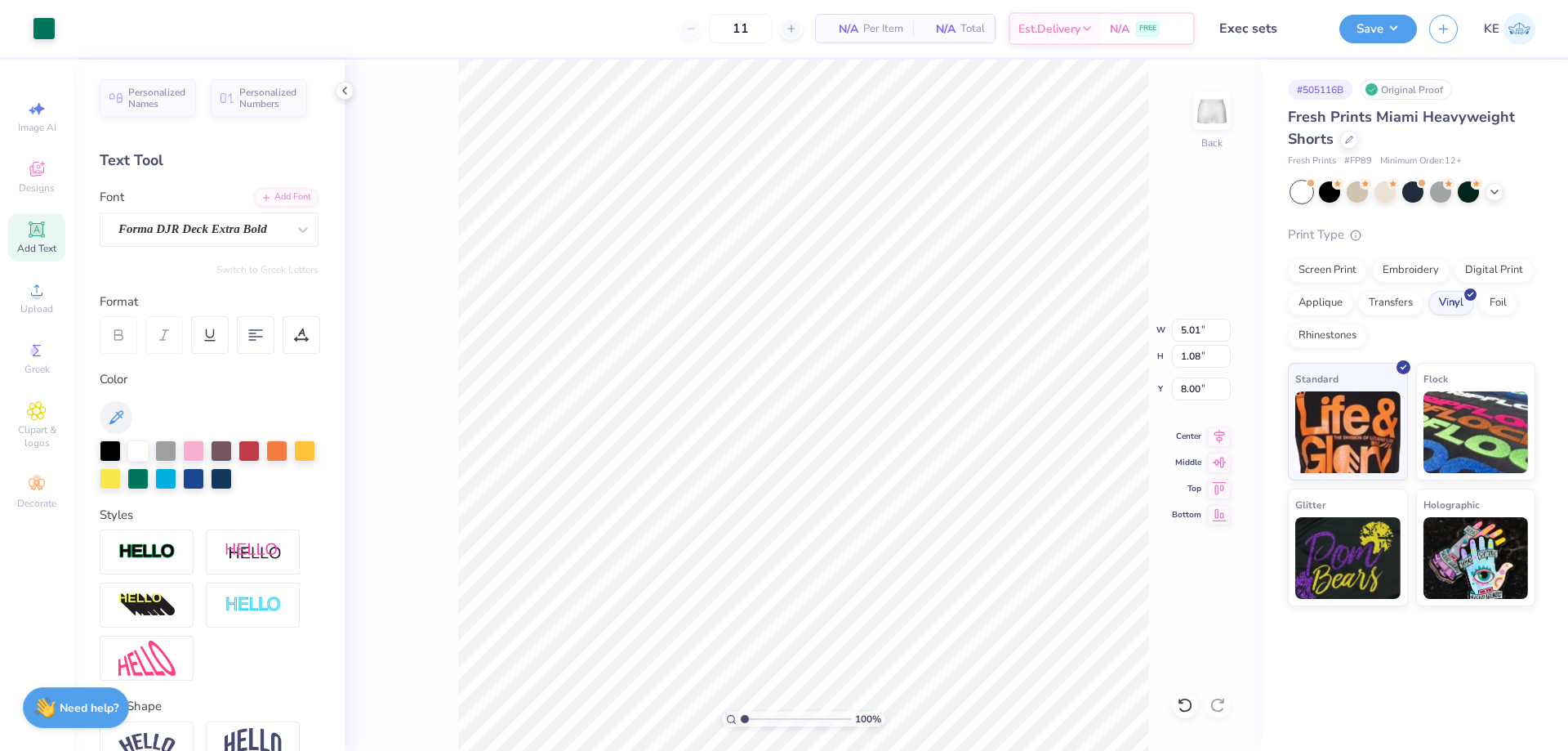 scroll, scrollTop: 13, scrollLeft: 2, axis: both 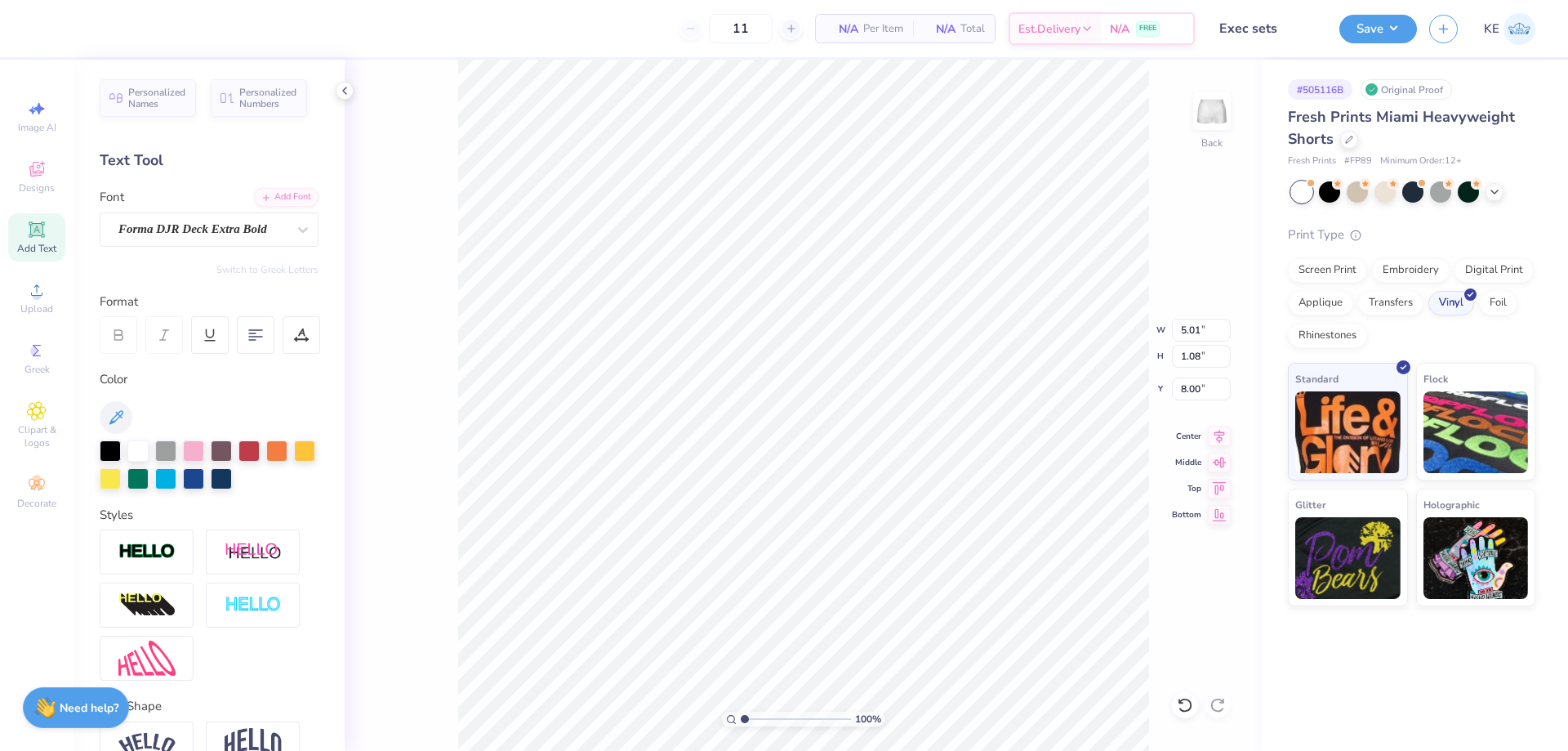type on "//panhellenic" 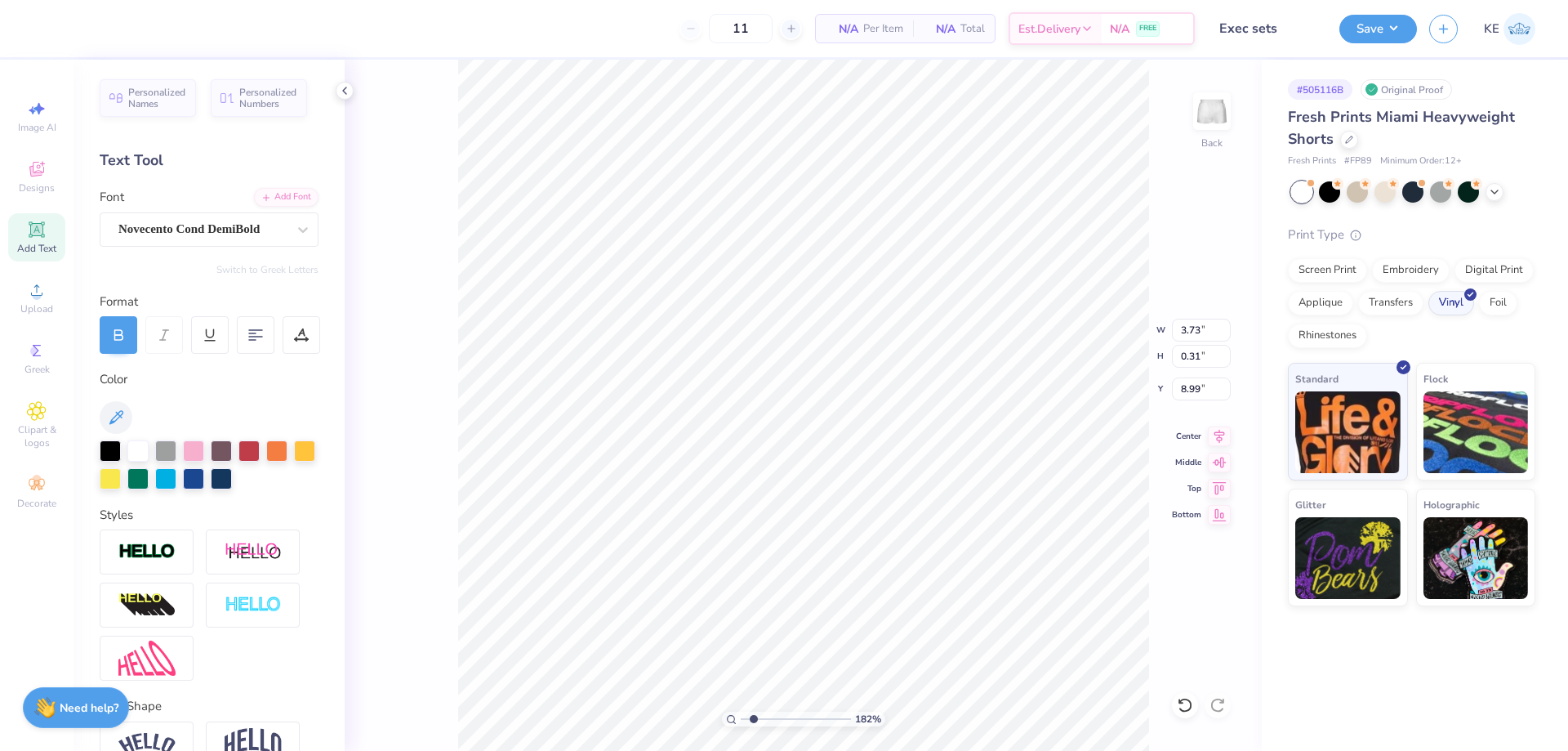 type on "1.82266588284093" 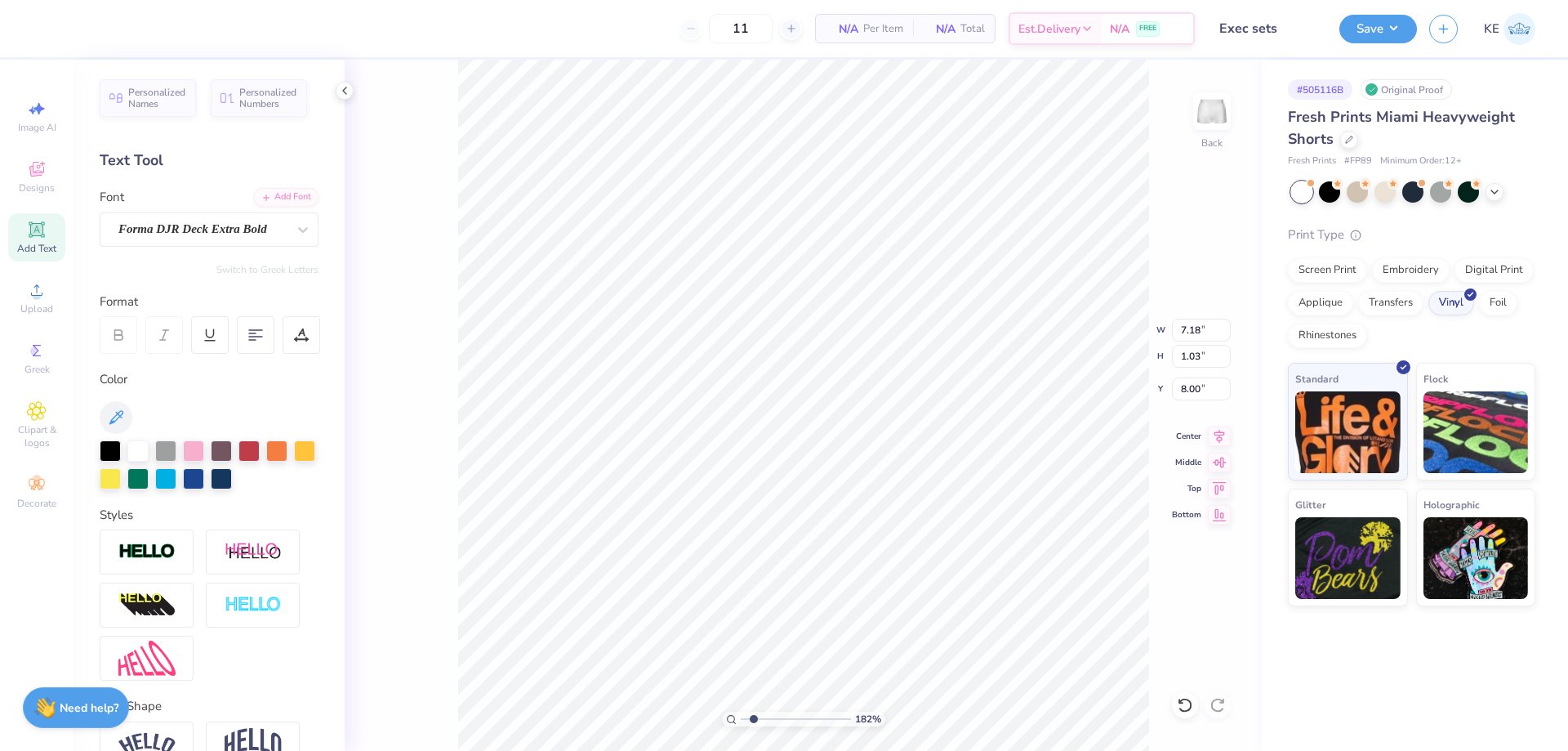 type on "1.82266588284093" 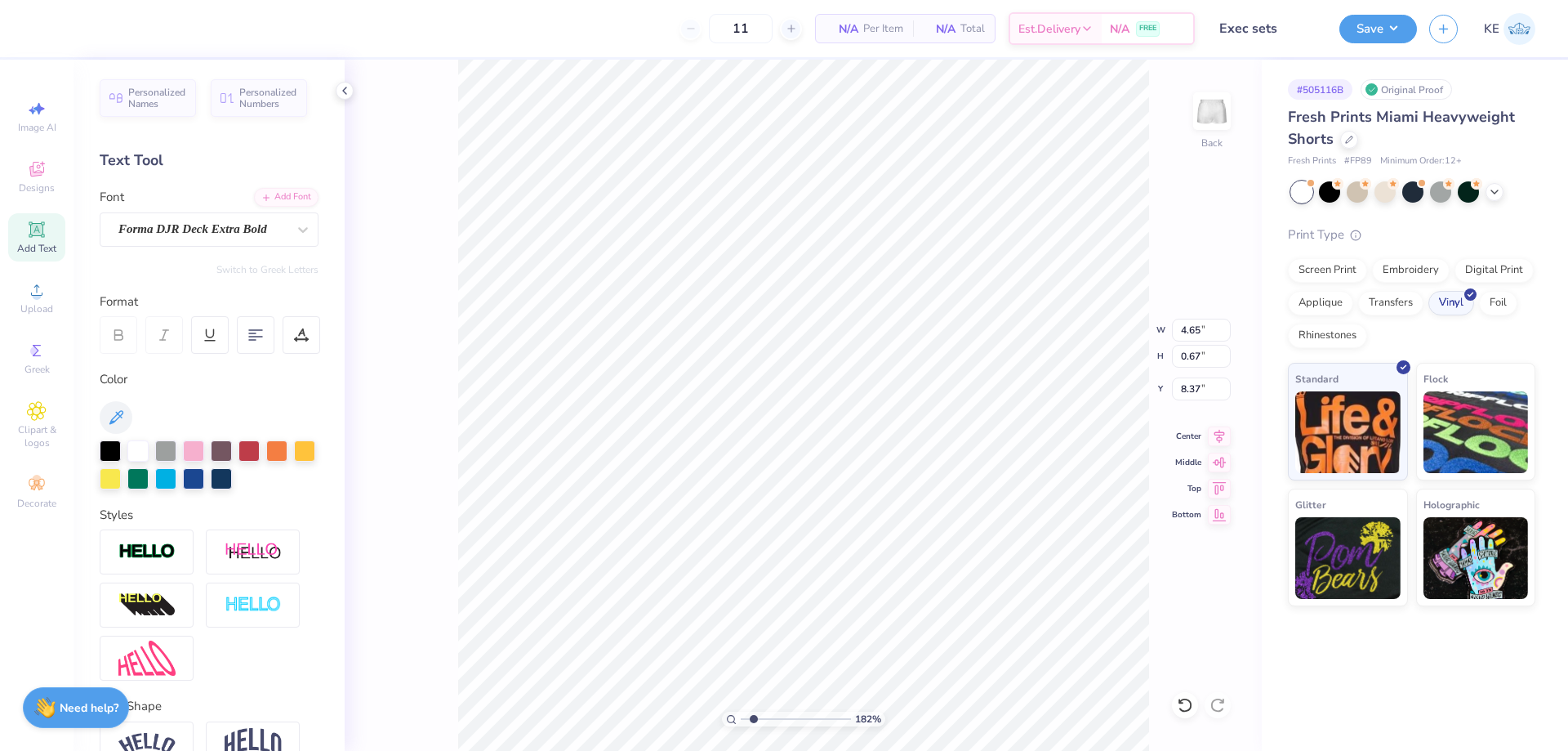 type on "1.82266588284093" 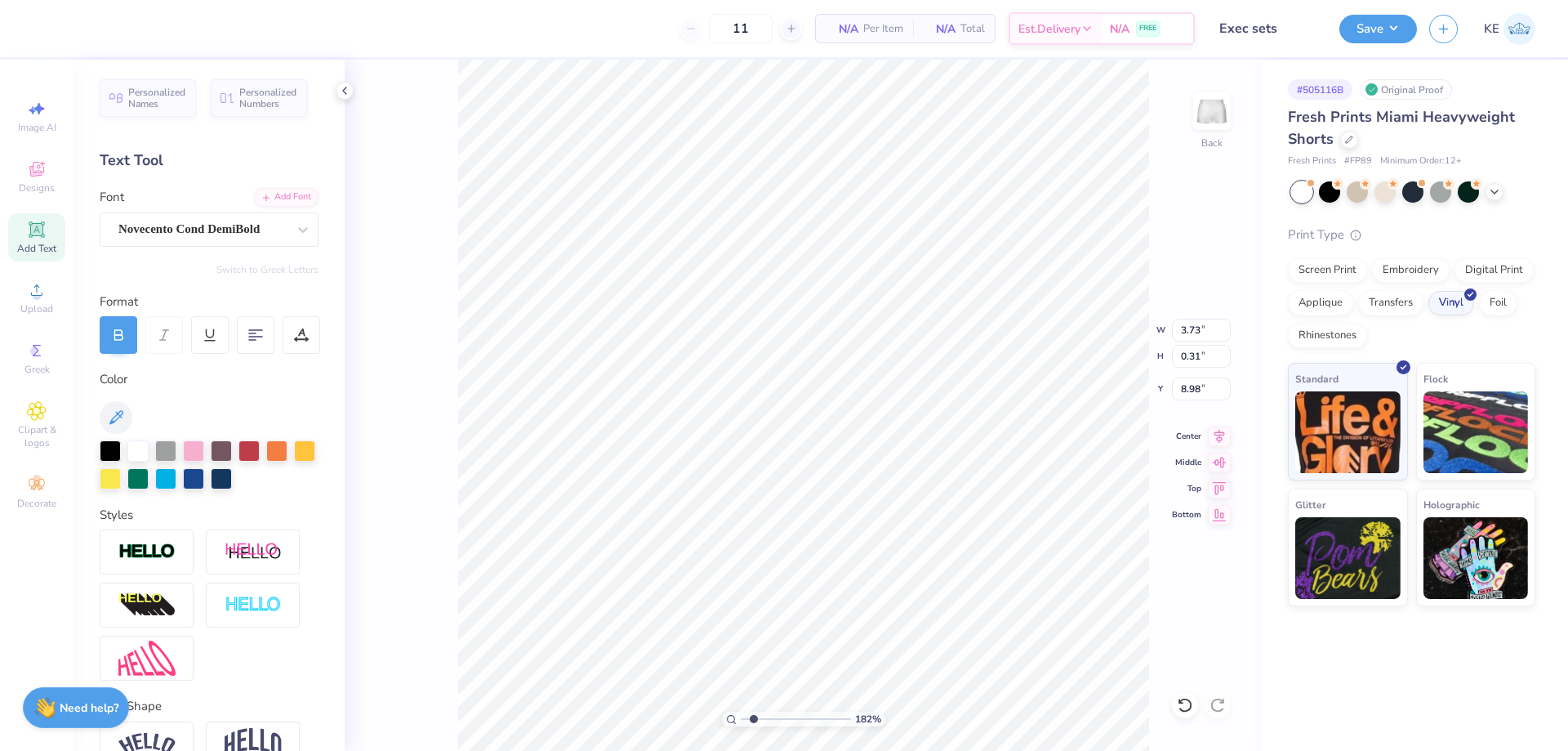 type on "1.82266588284093" 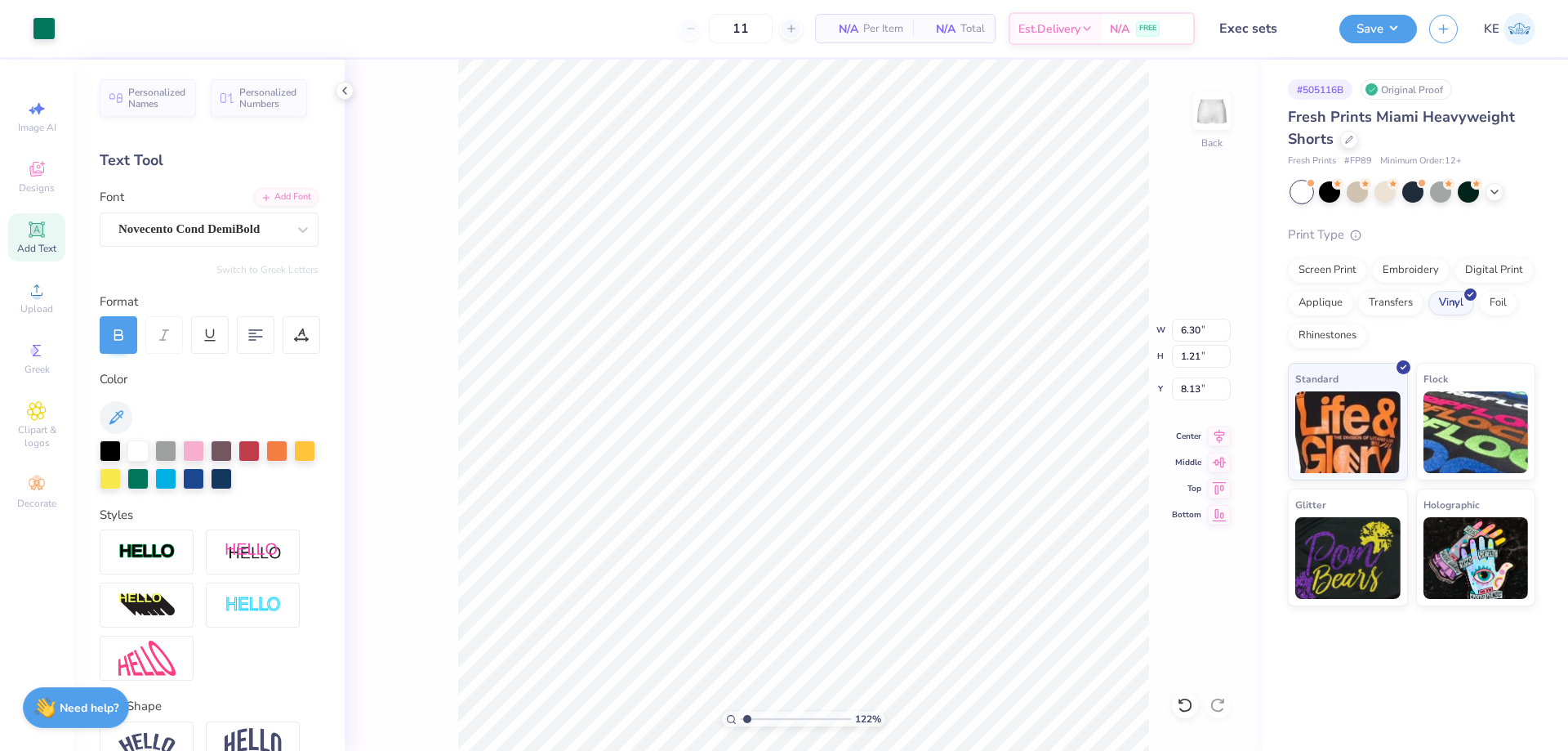 type on "1.22152498603932" 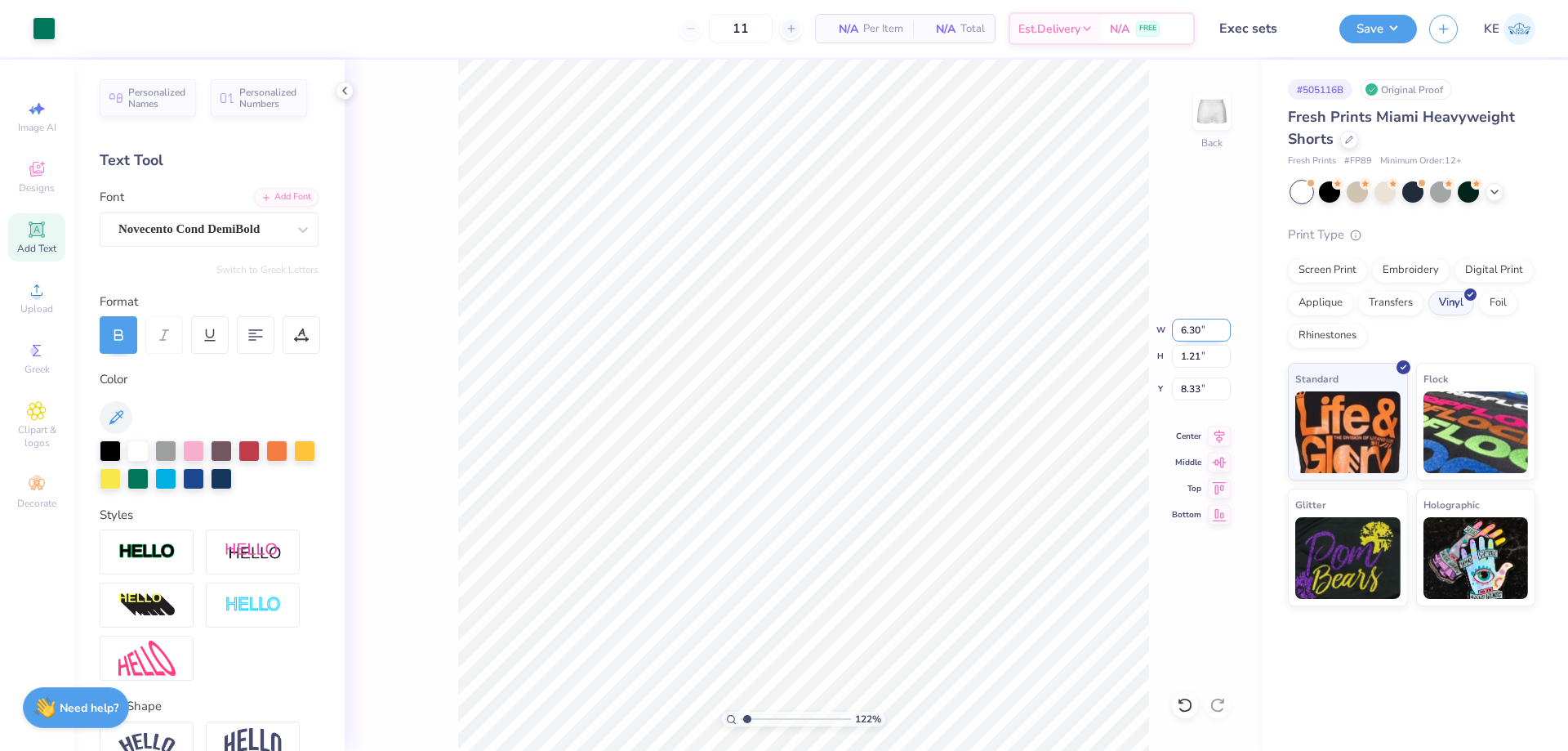 click on "6.30" at bounding box center (1201, 330) 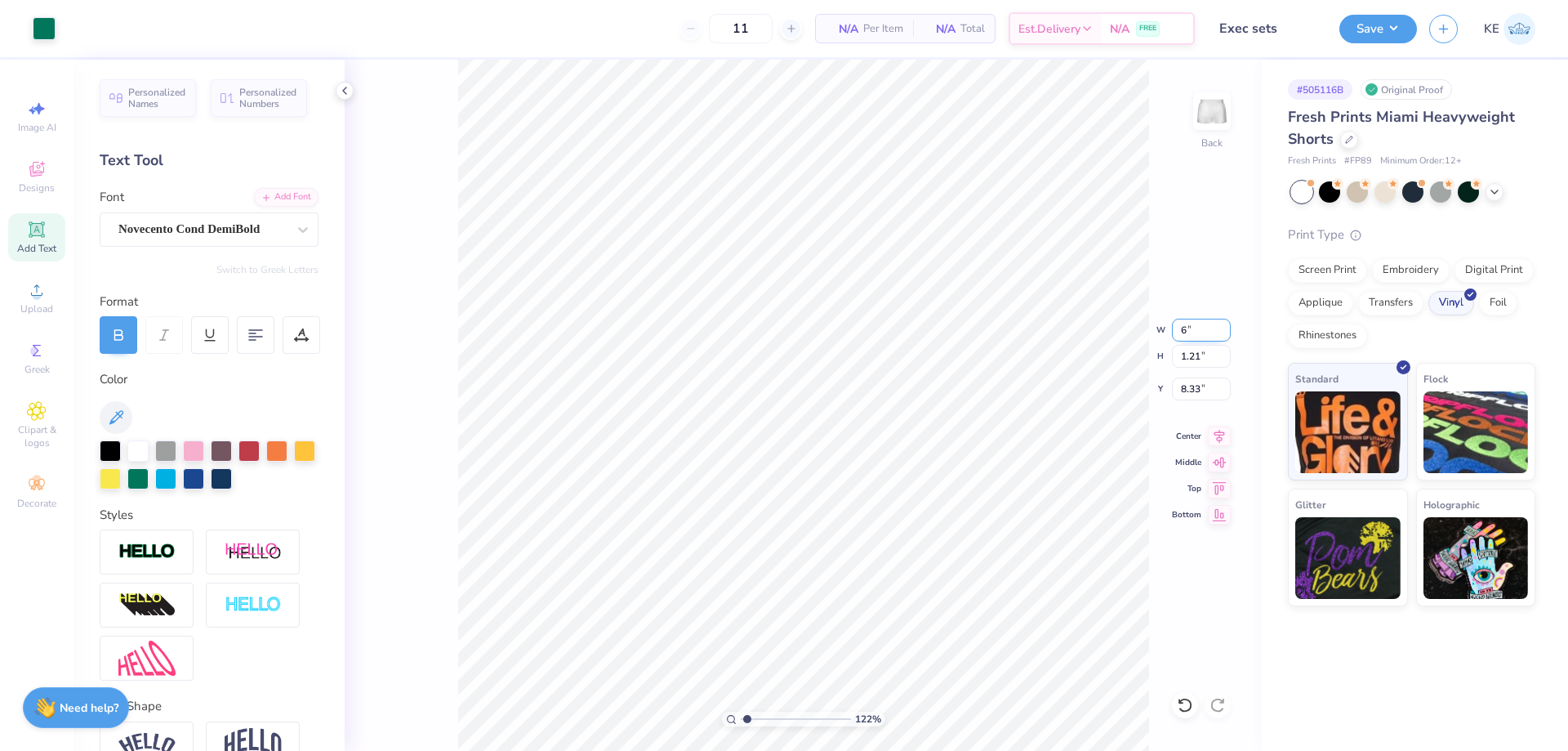 type on "6" 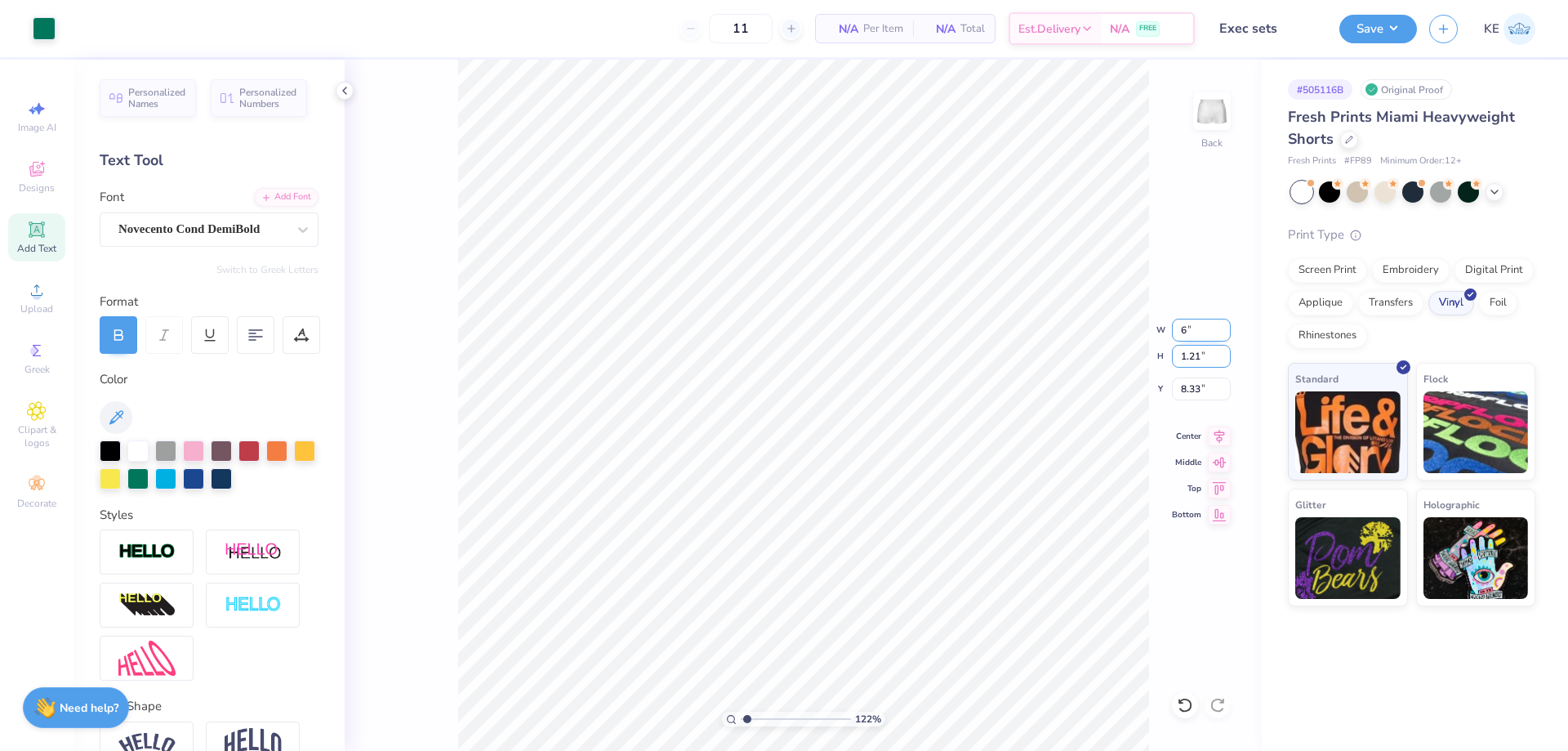 type on "1.22152498603932" 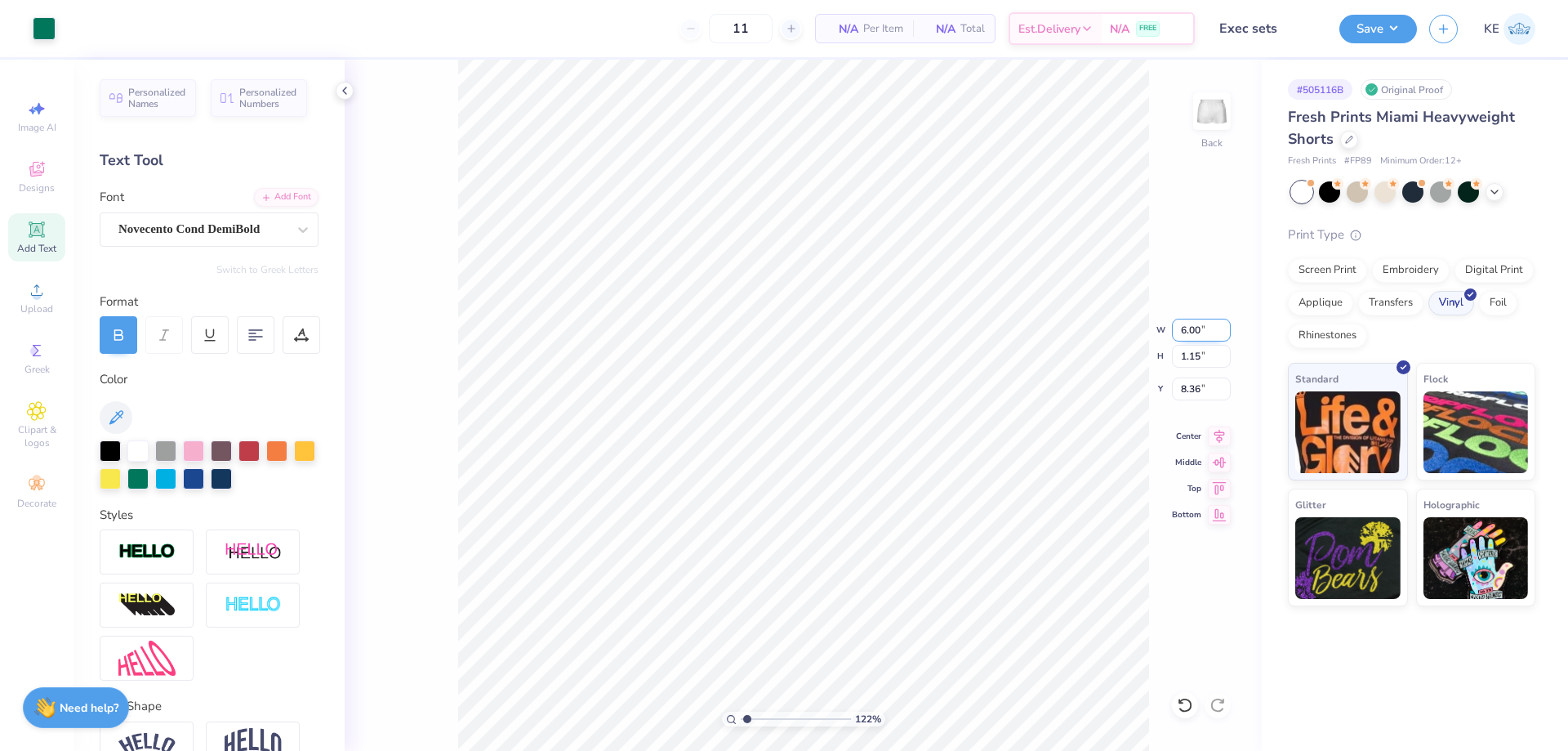 click on "6.00" at bounding box center (1201, 330) 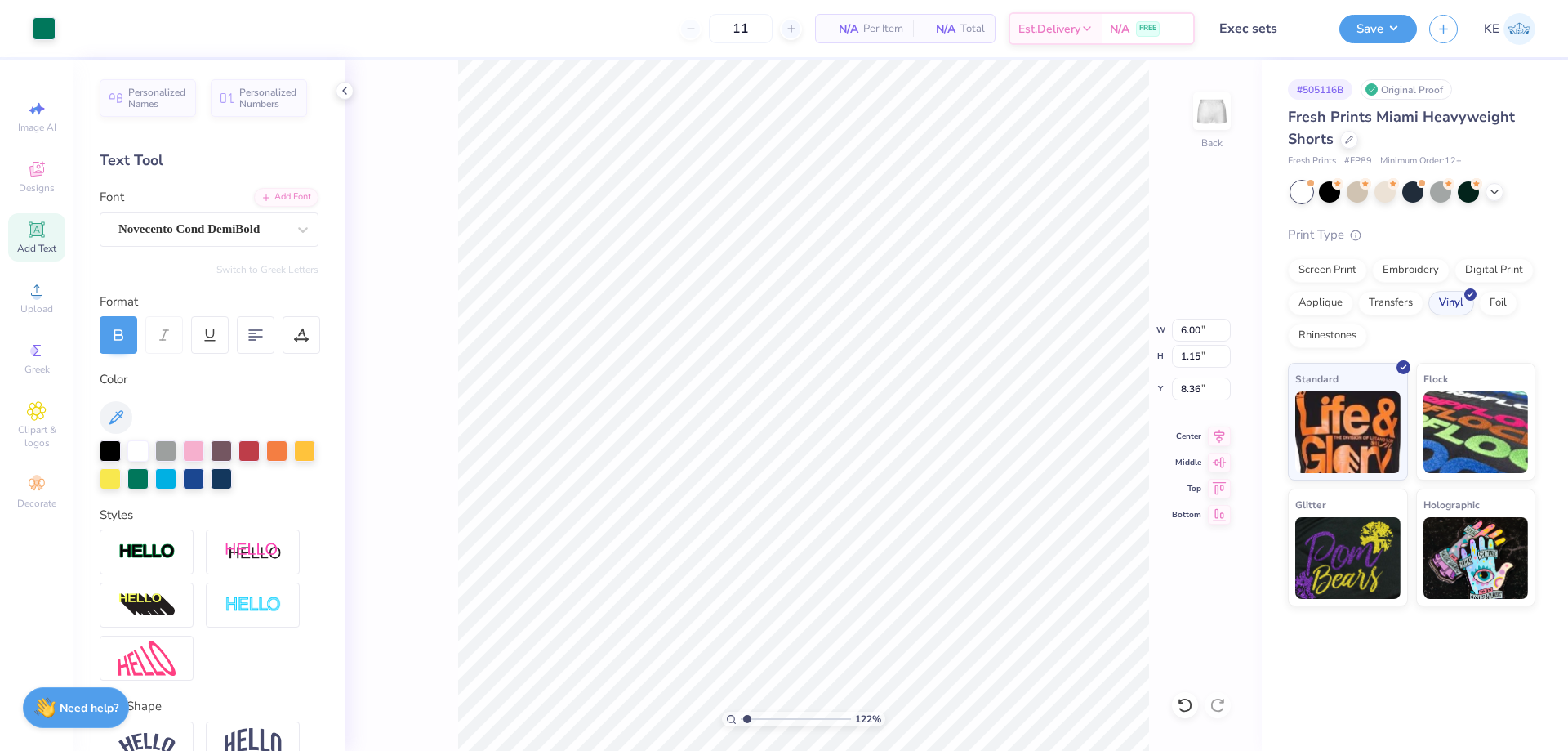 drag, startPoint x: 1195, startPoint y: 401, endPoint x: 1193, endPoint y: 391, distance: 10.198039 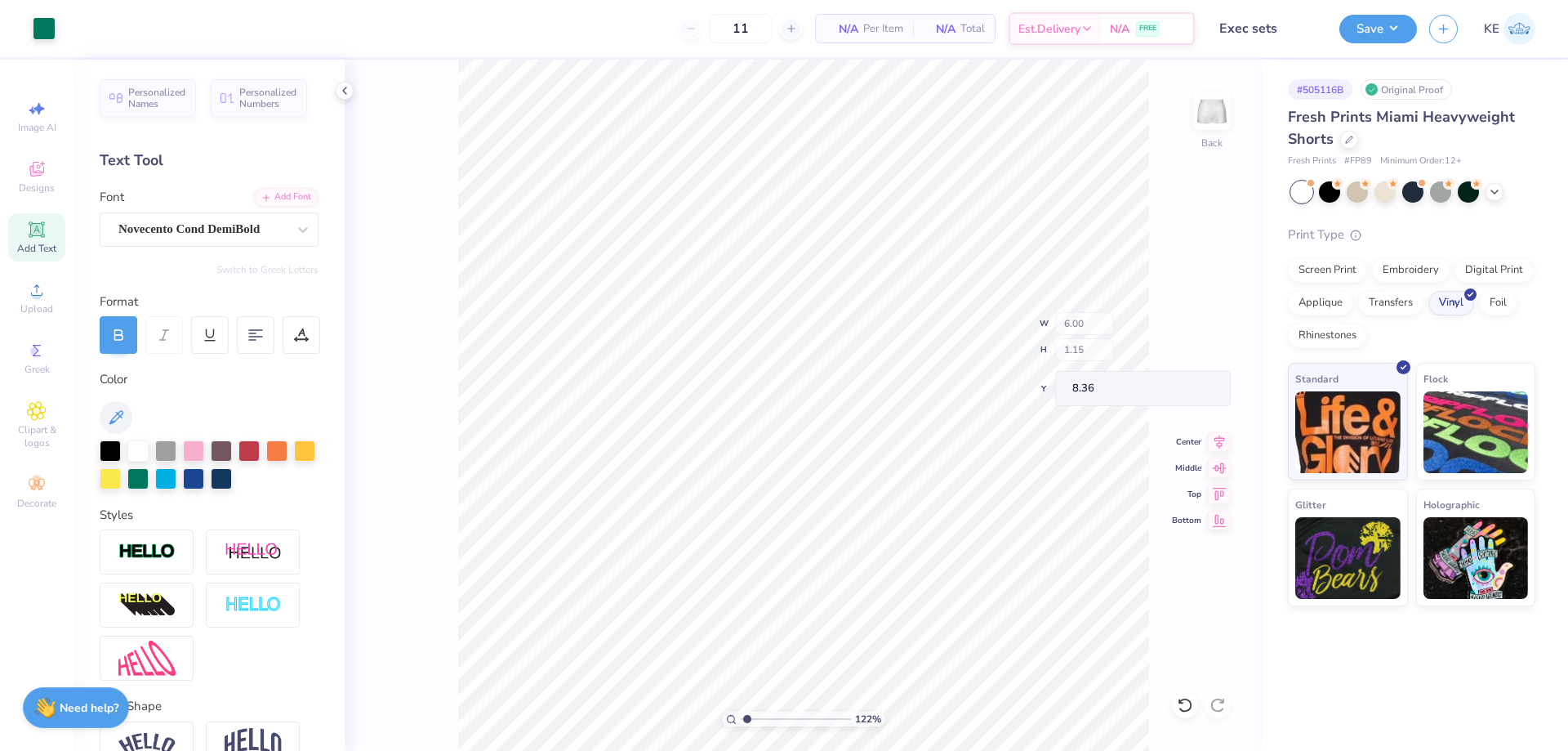 click on "122  % Back W 6.00 H 1.15 Y 8.36 Center Middle Top Bottom" at bounding box center (803, 405) 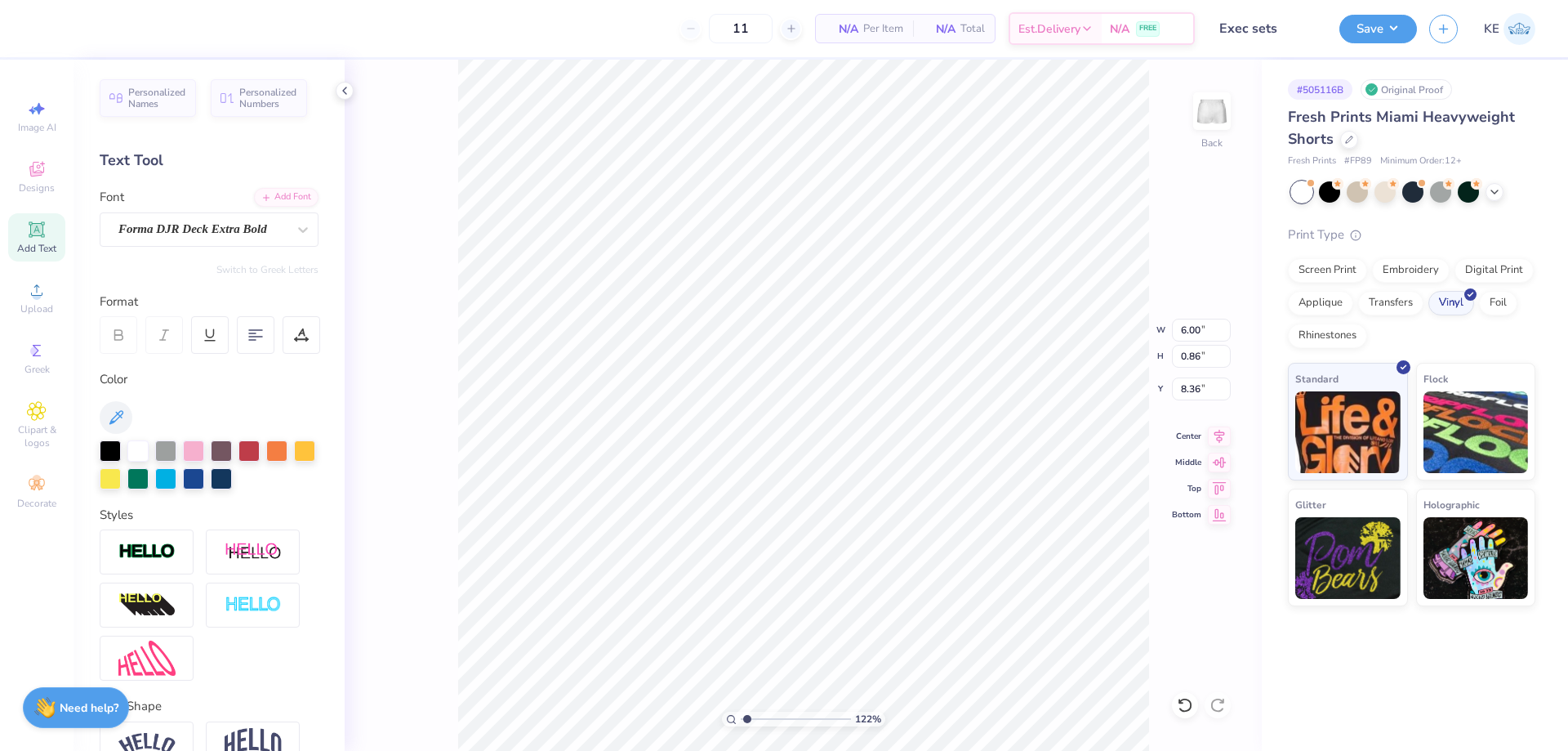 type on "1.22152498603932" 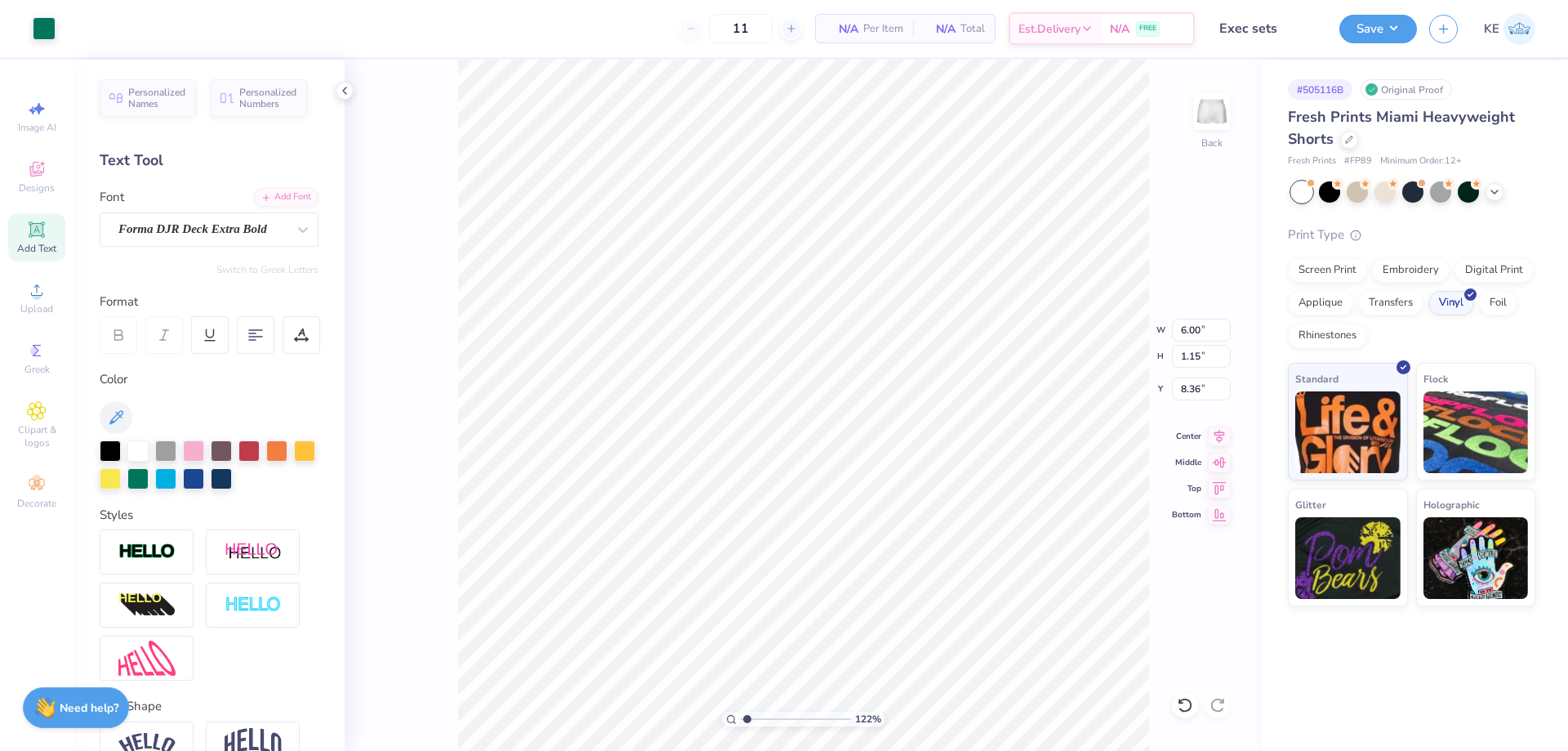 type on "1.15" 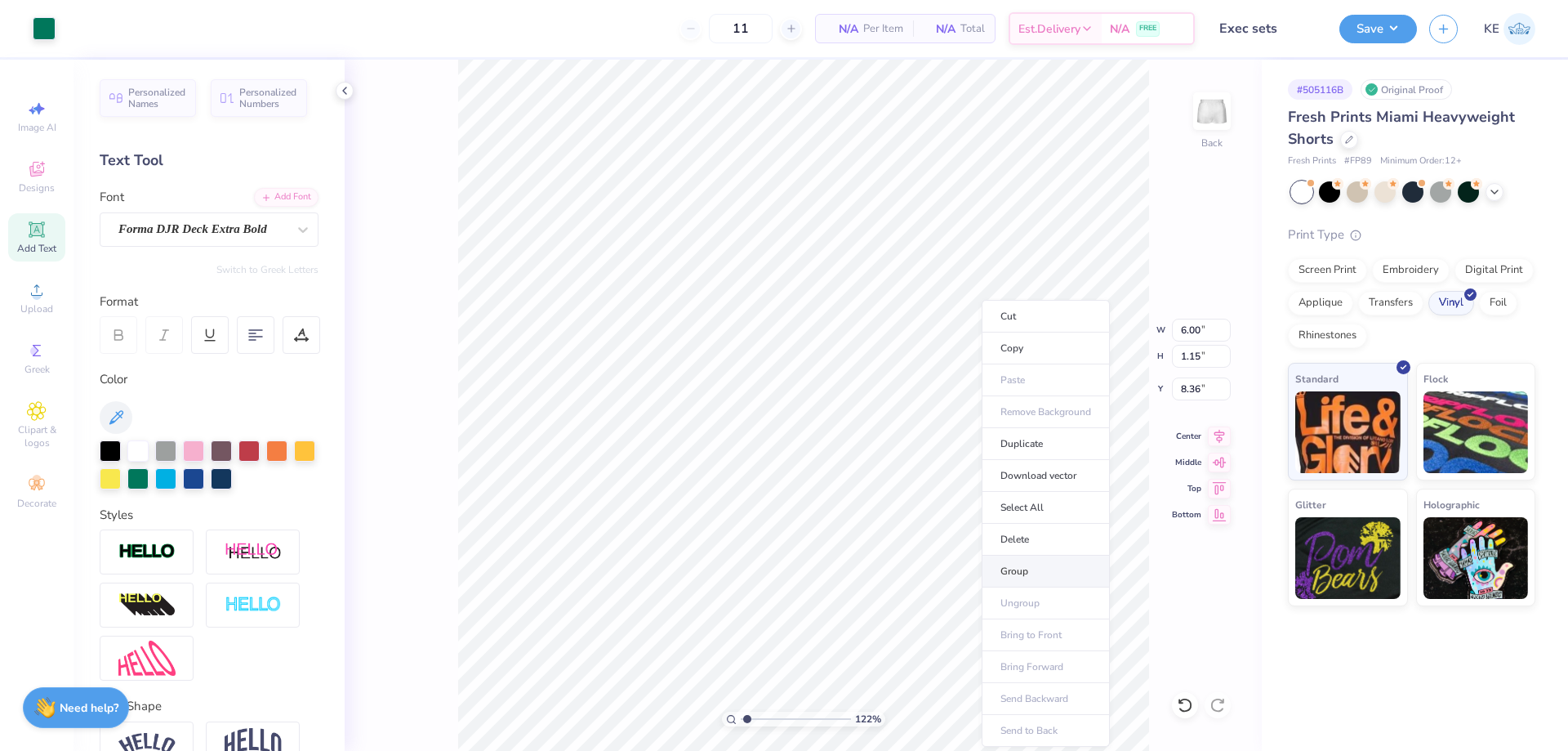 click on "Group" at bounding box center (1045, 571) 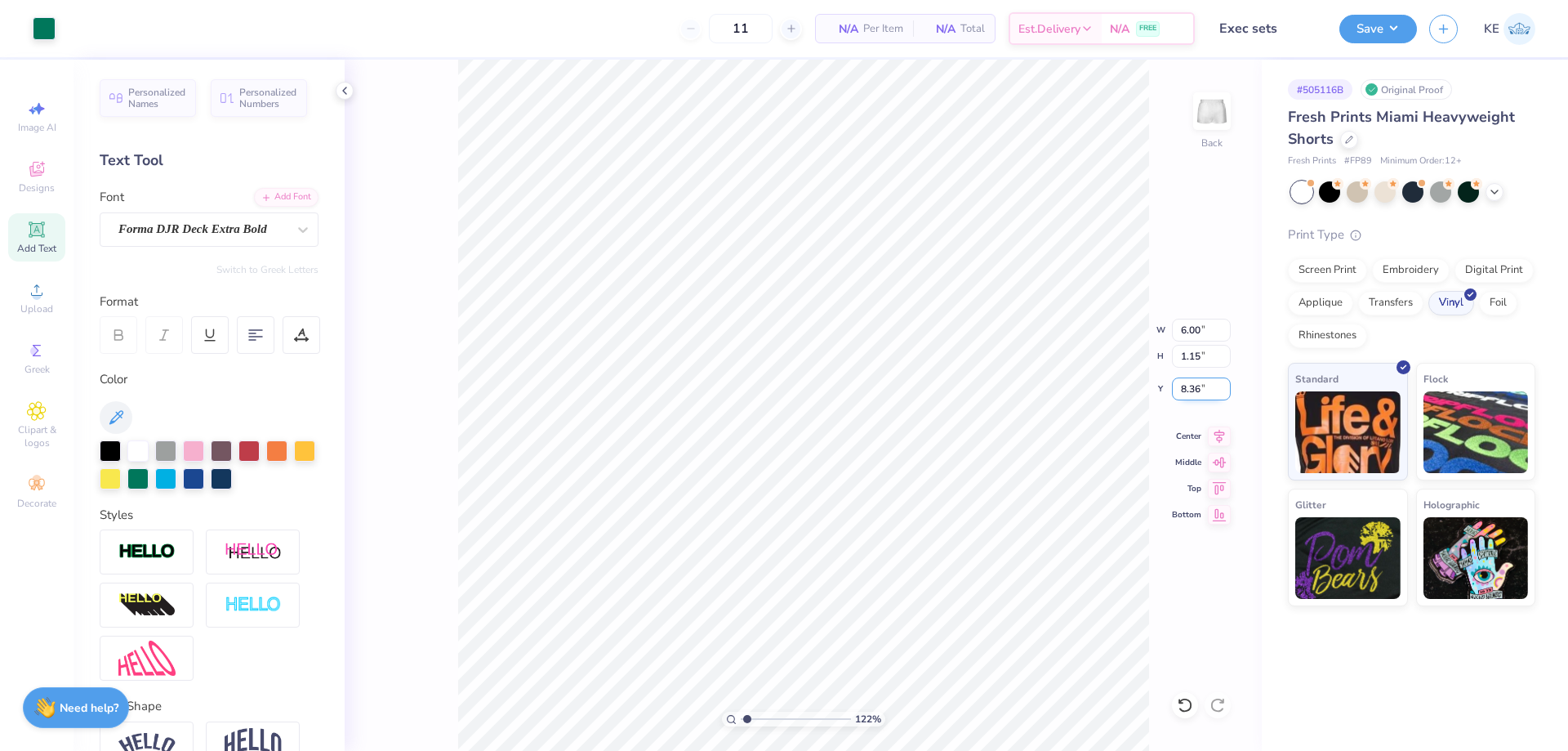 click on "8.36" at bounding box center (1201, 389) 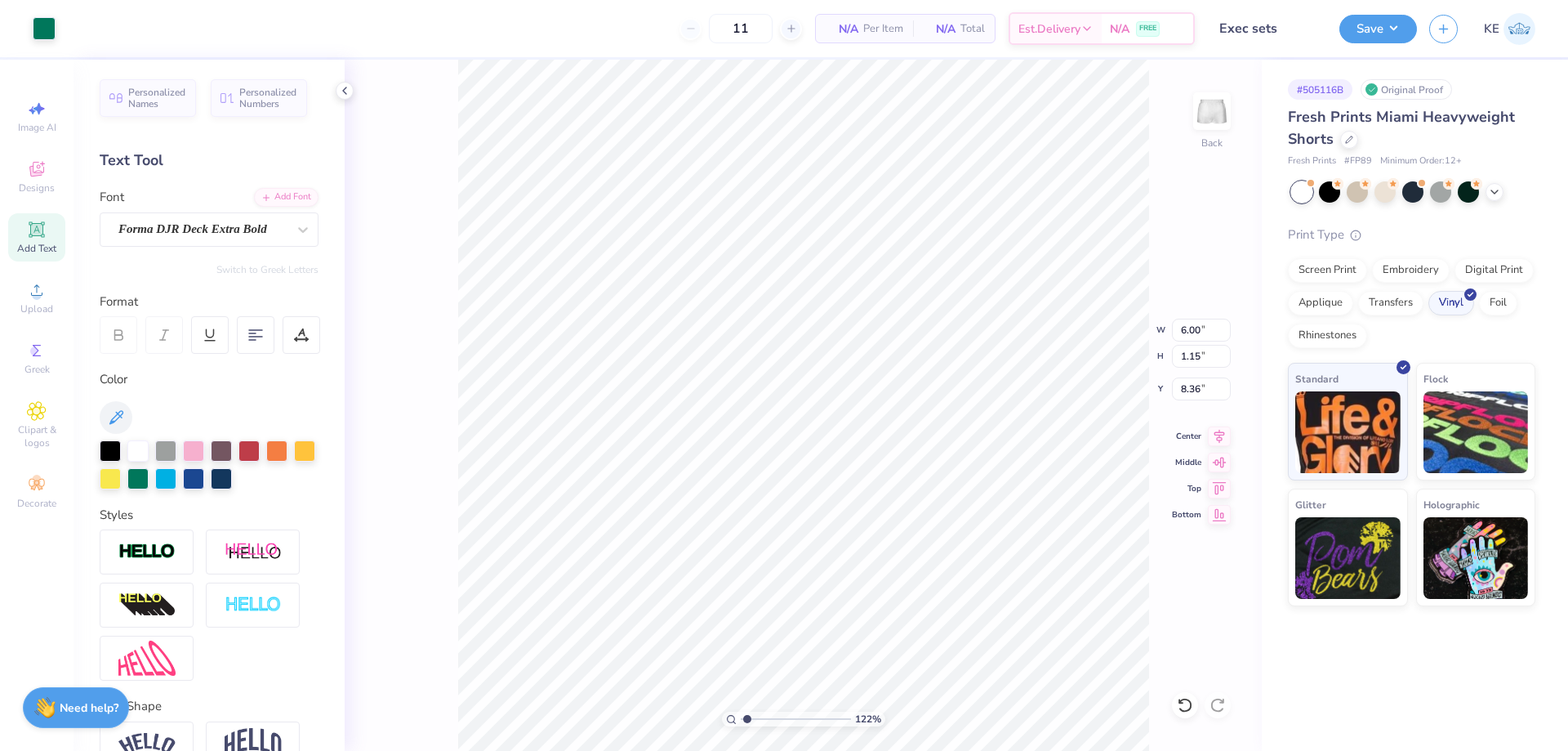 type on "1.22152498603932" 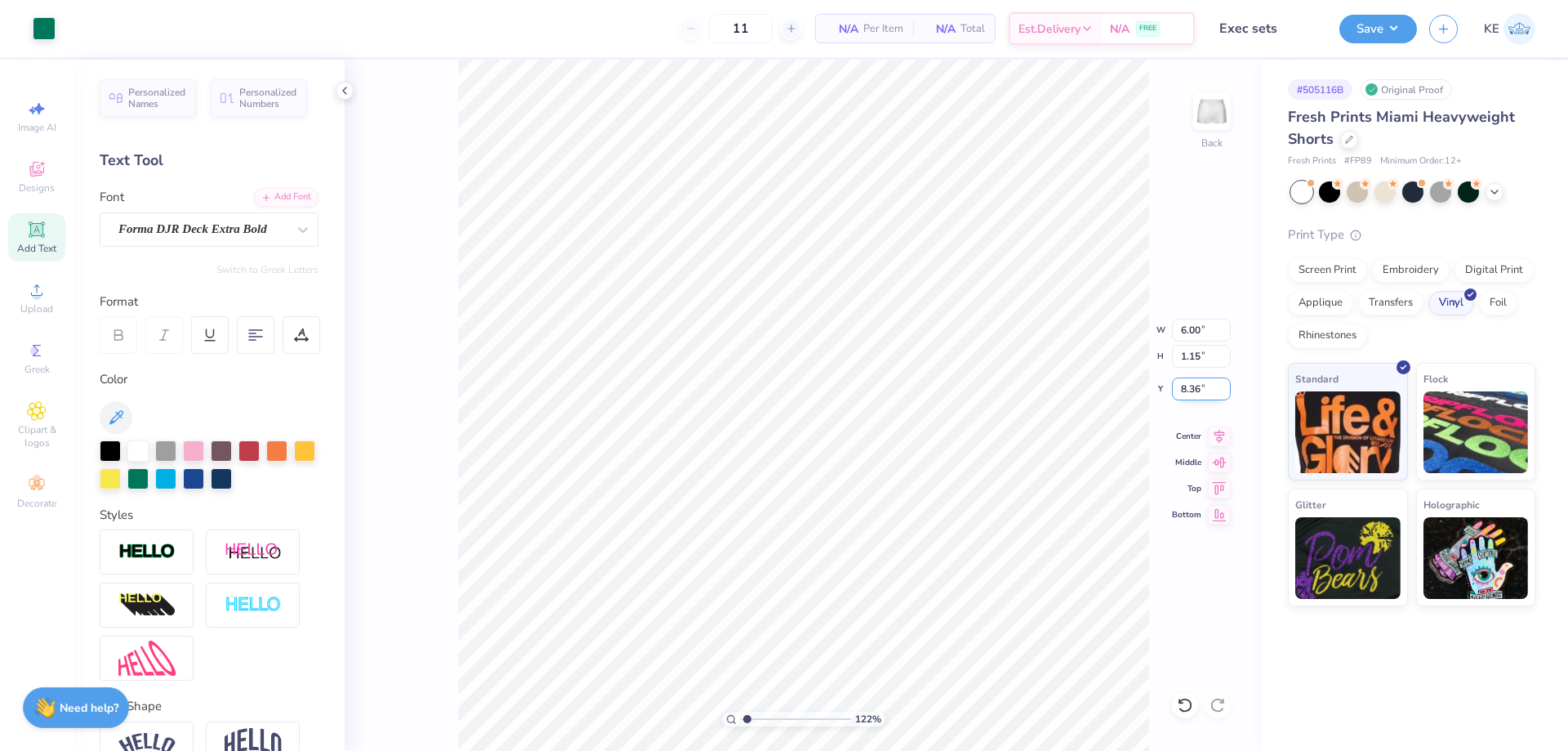 click on "8.36" at bounding box center [1201, 389] 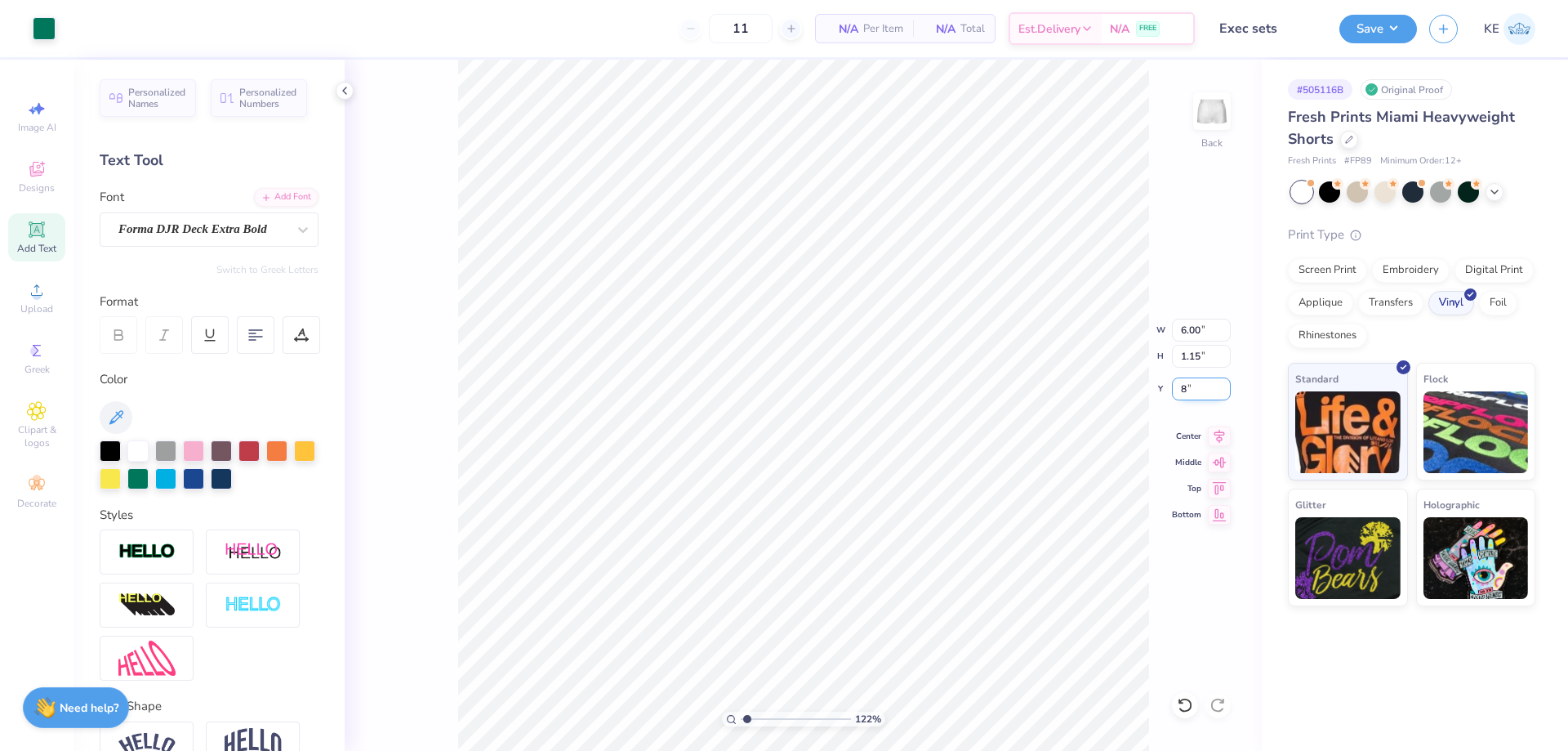 type on "8" 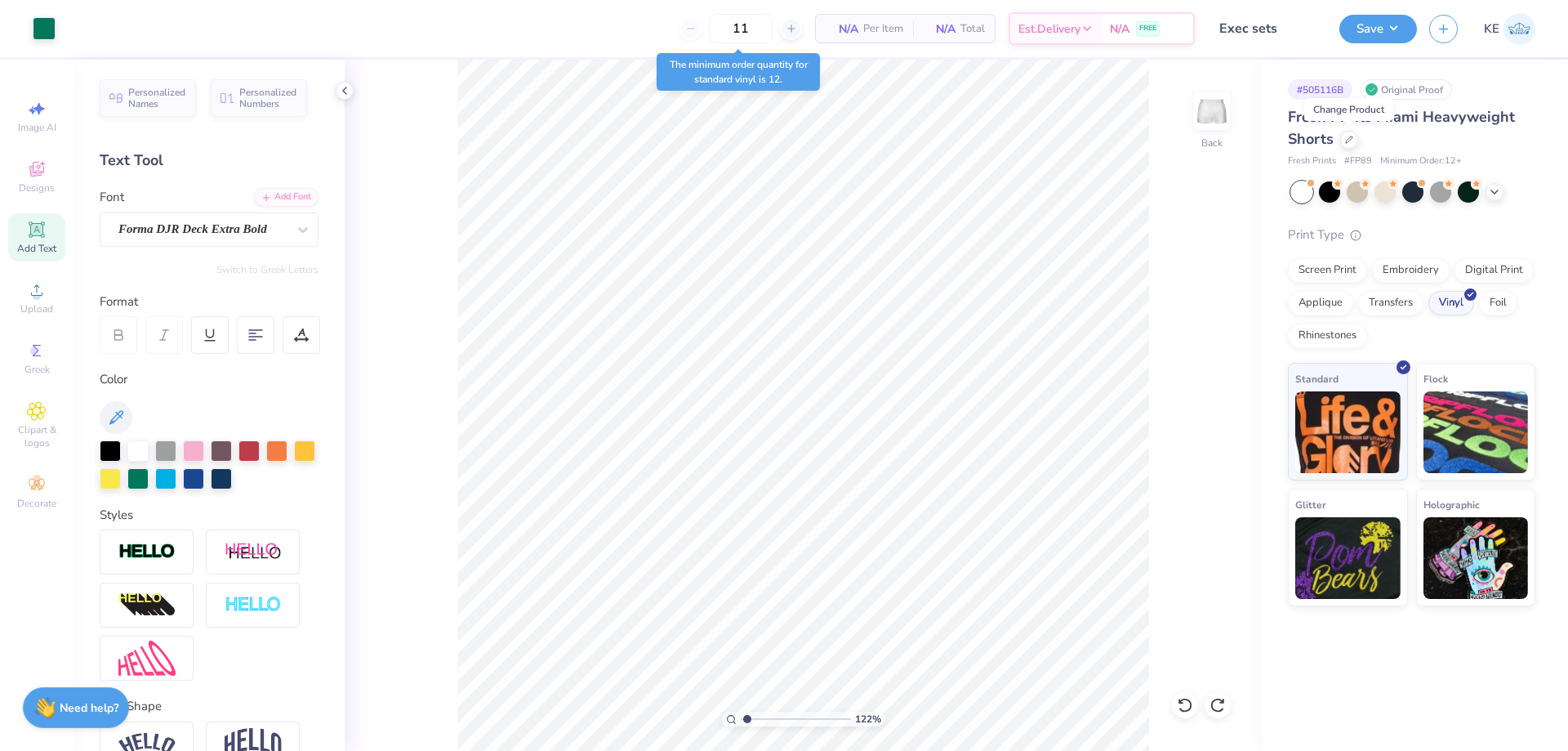 type on "1.22152498603932" 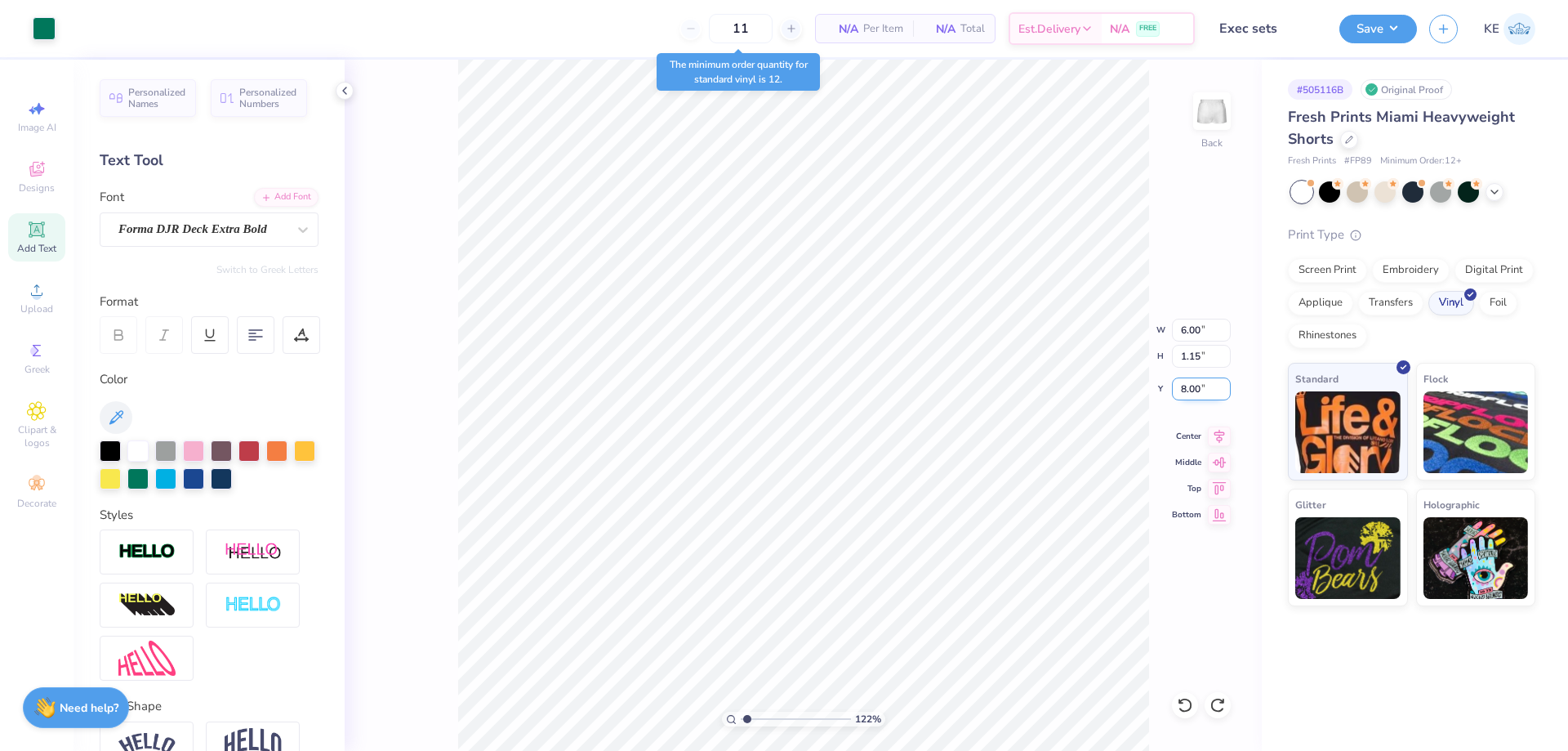 drag, startPoint x: 1191, startPoint y: 382, endPoint x: 1224, endPoint y: 387, distance: 33.376639 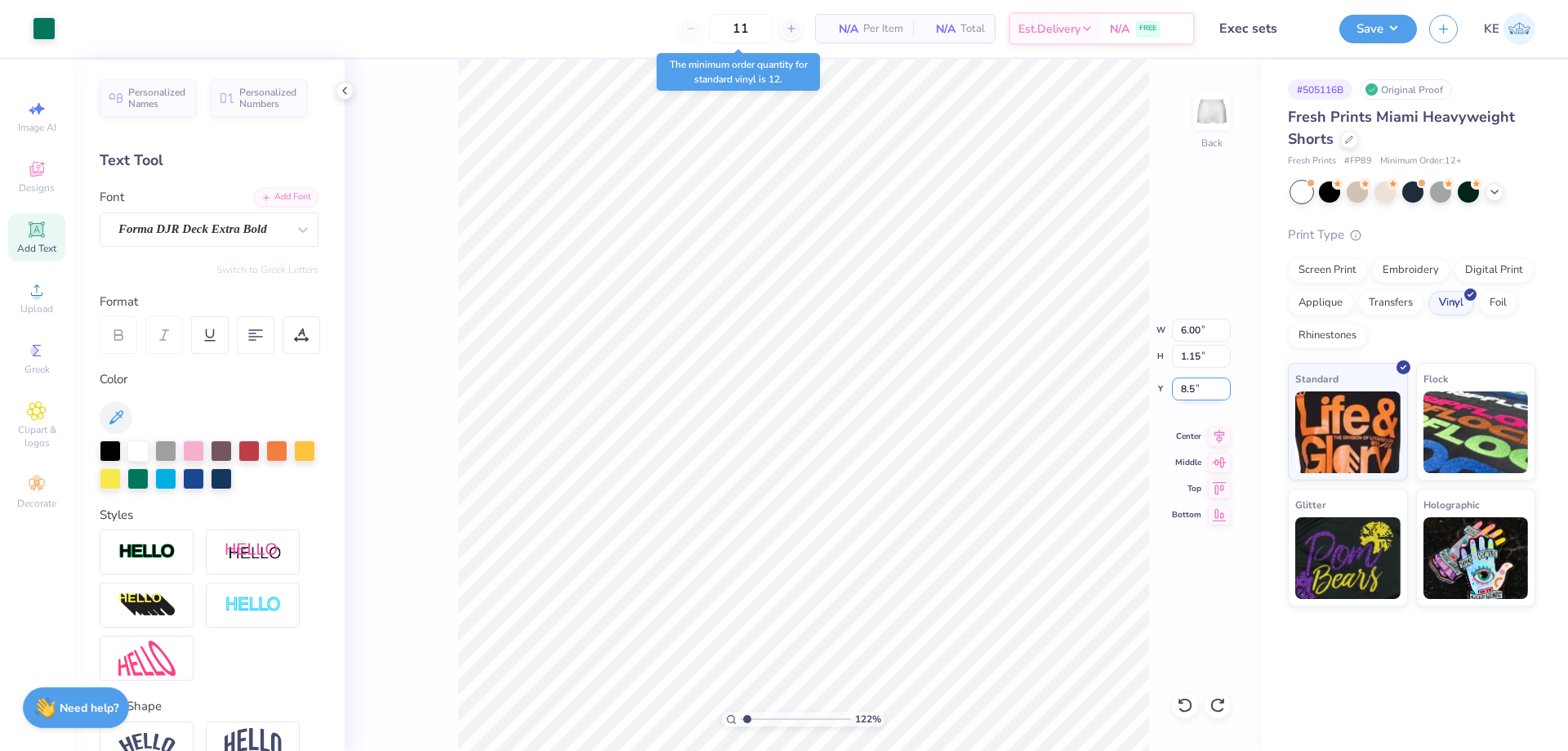 type on "8.5" 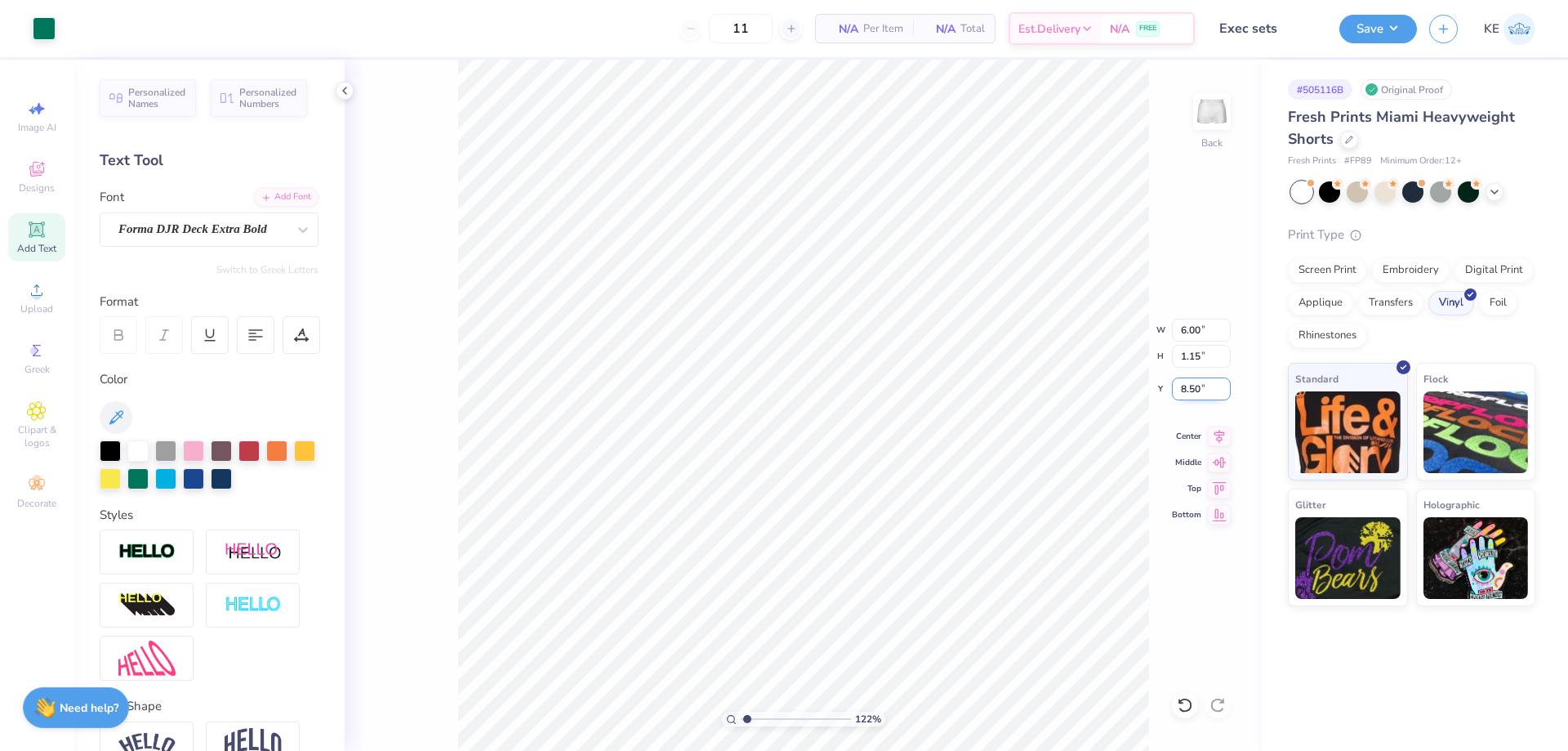 drag, startPoint x: 1190, startPoint y: 390, endPoint x: 1219, endPoint y: 395, distance: 29.427878 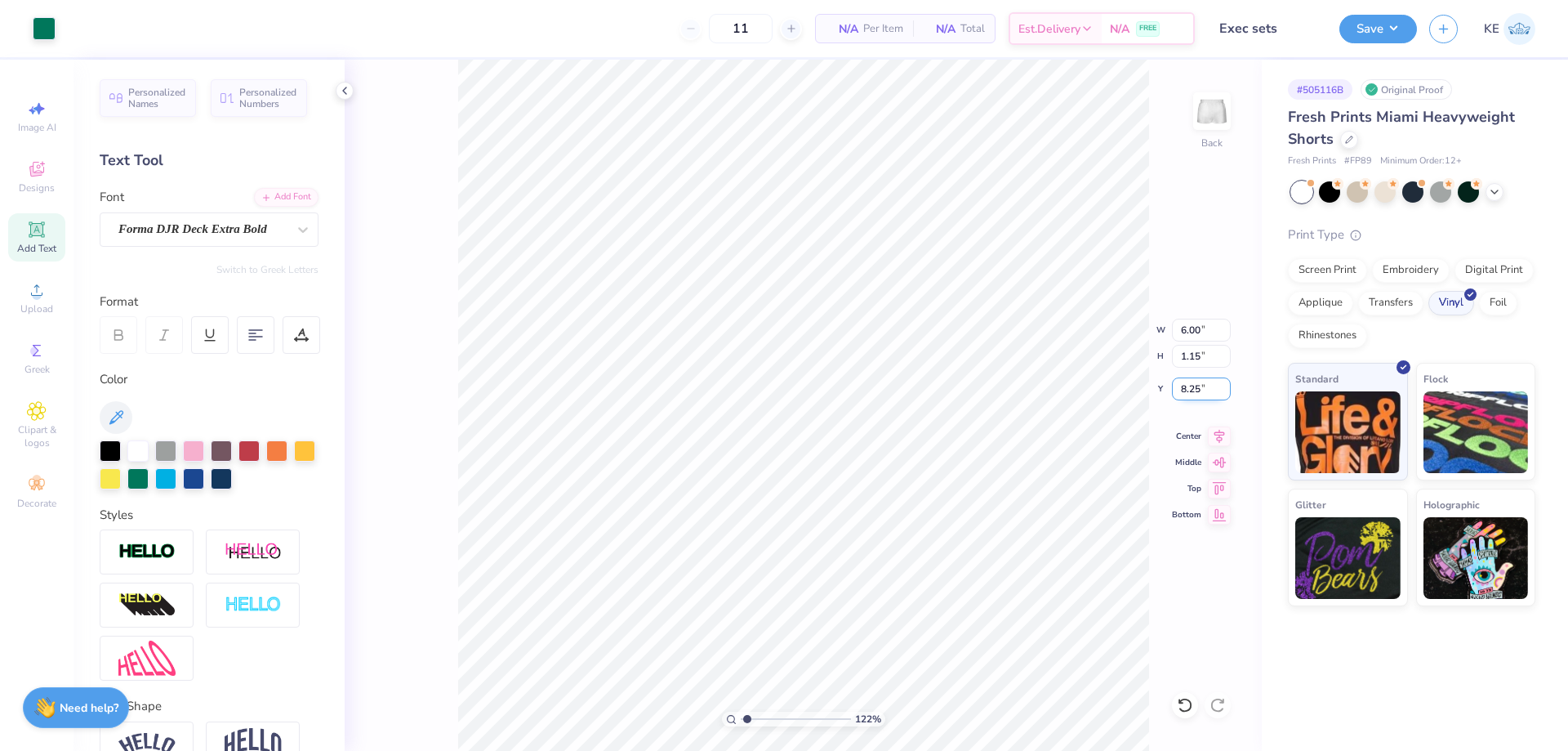 type on "8.25" 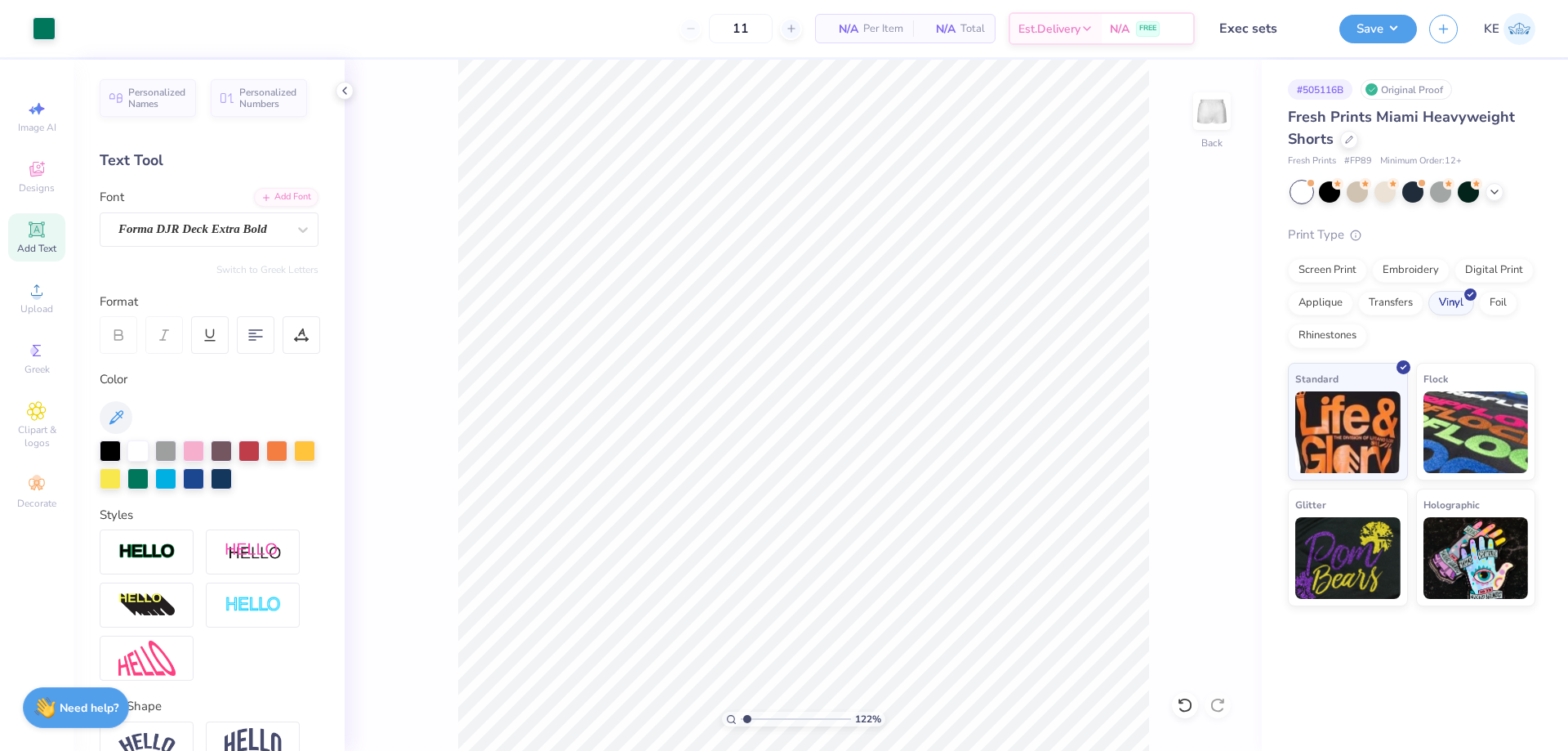 type on "1.22152498603932" 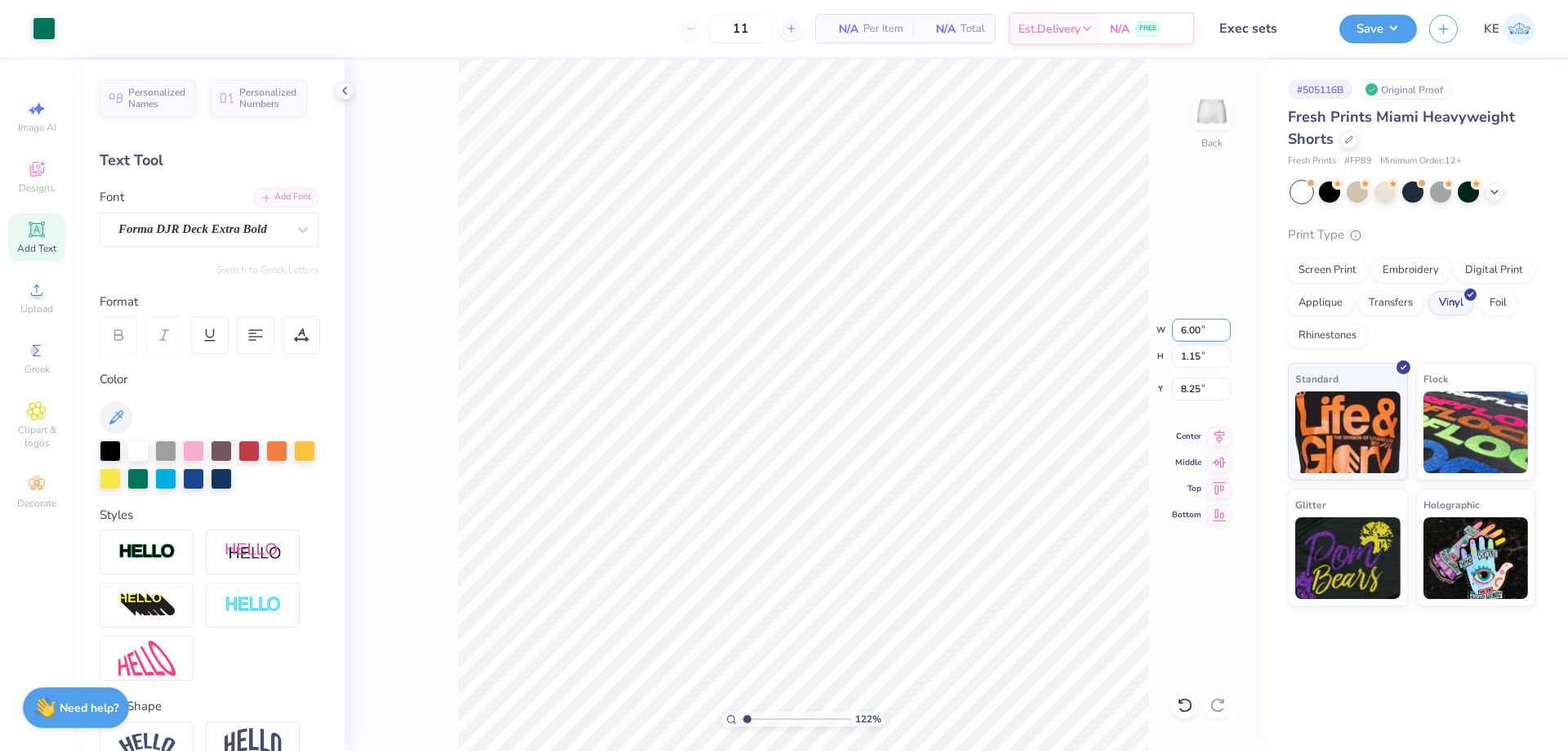 click on "6.00" at bounding box center (1201, 330) 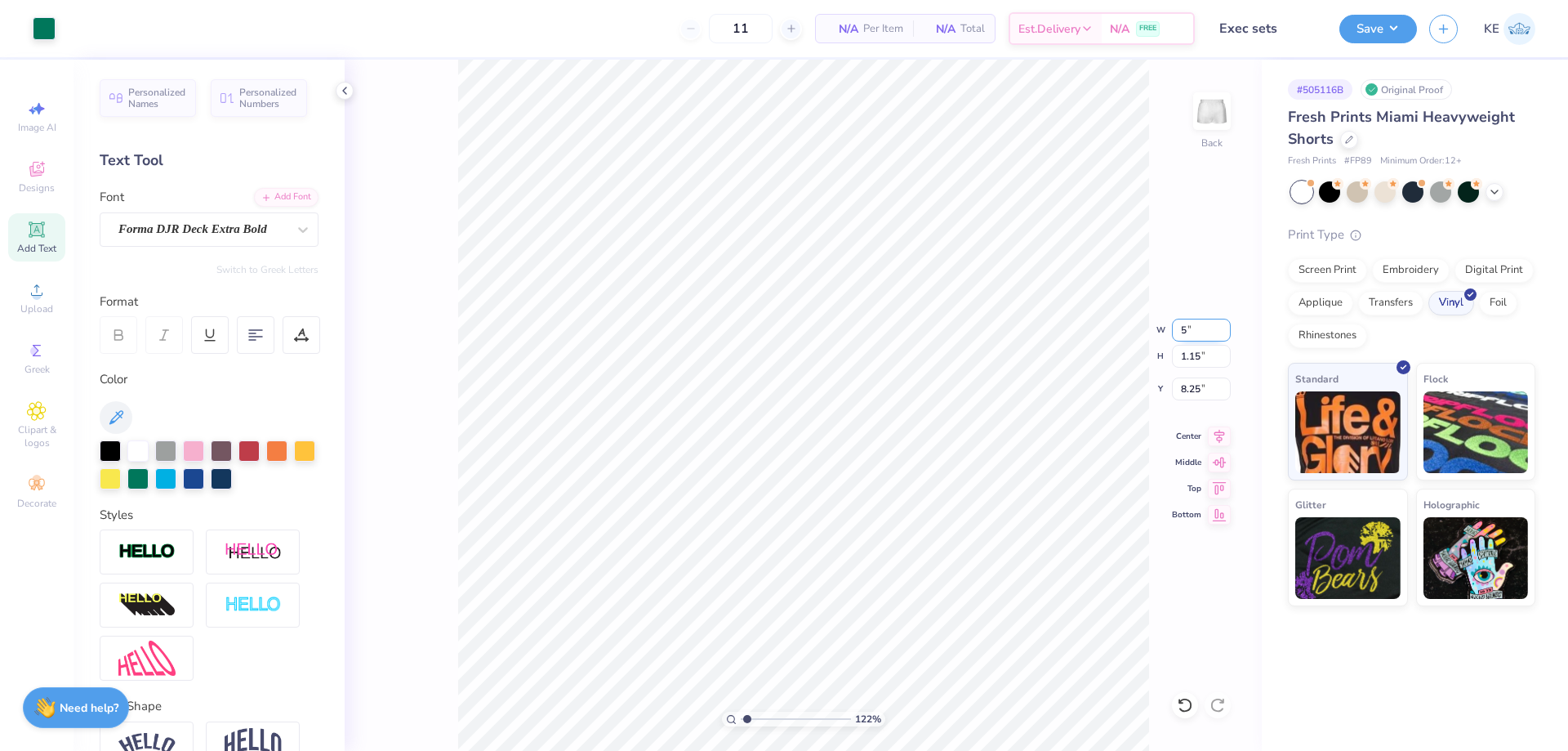 type on "5" 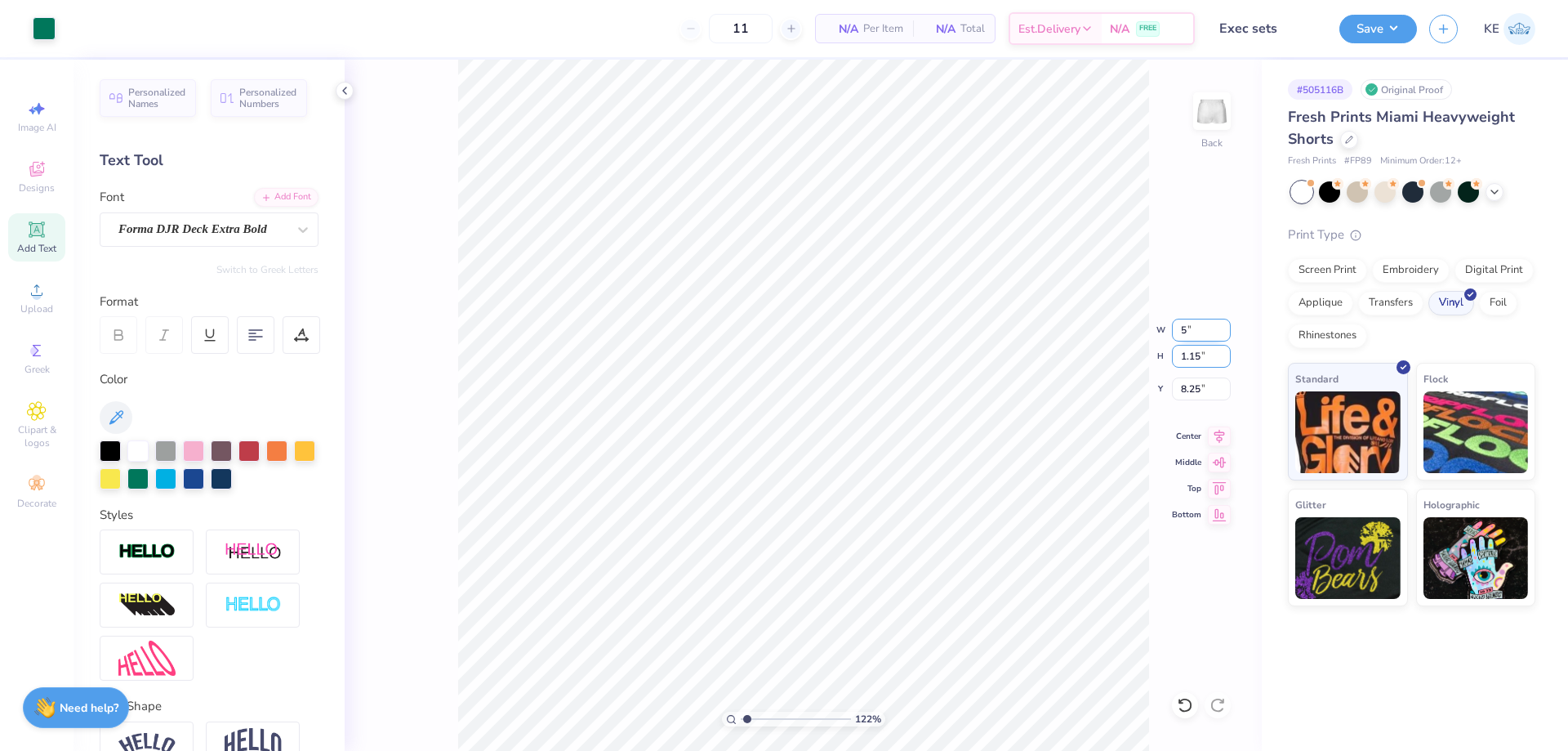 type on "1.22152498603932" 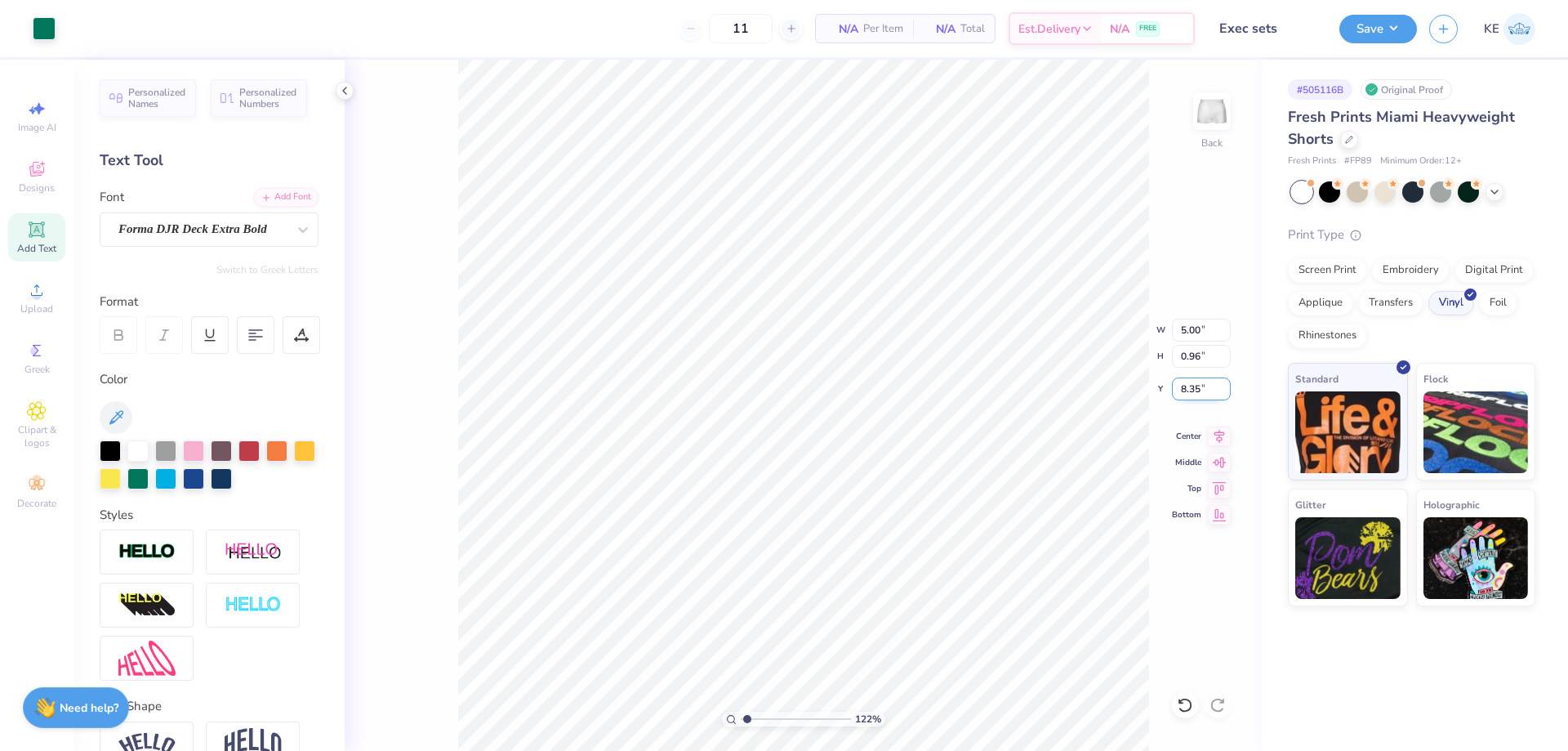 click on "8.35" at bounding box center (1201, 389) 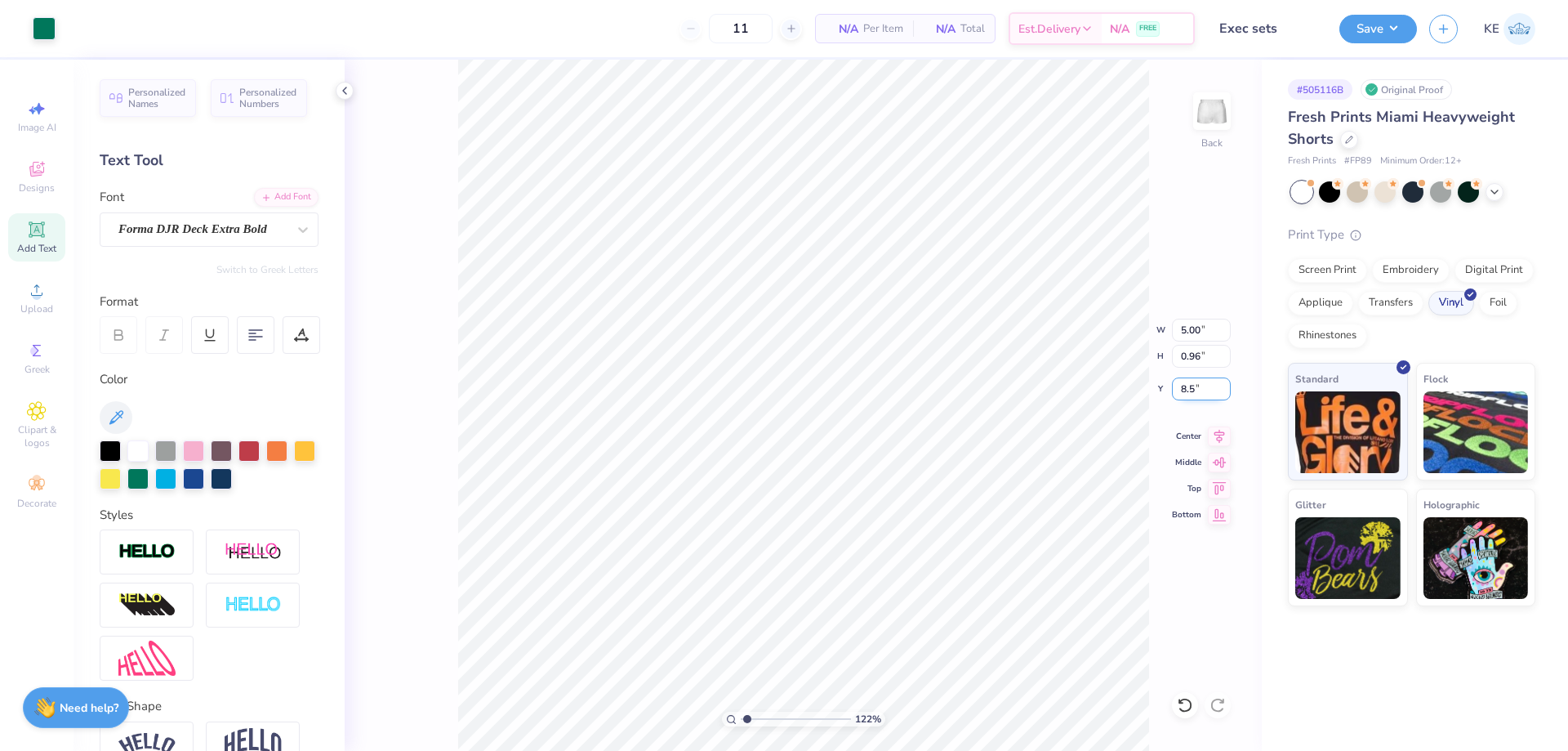 type on "8.5" 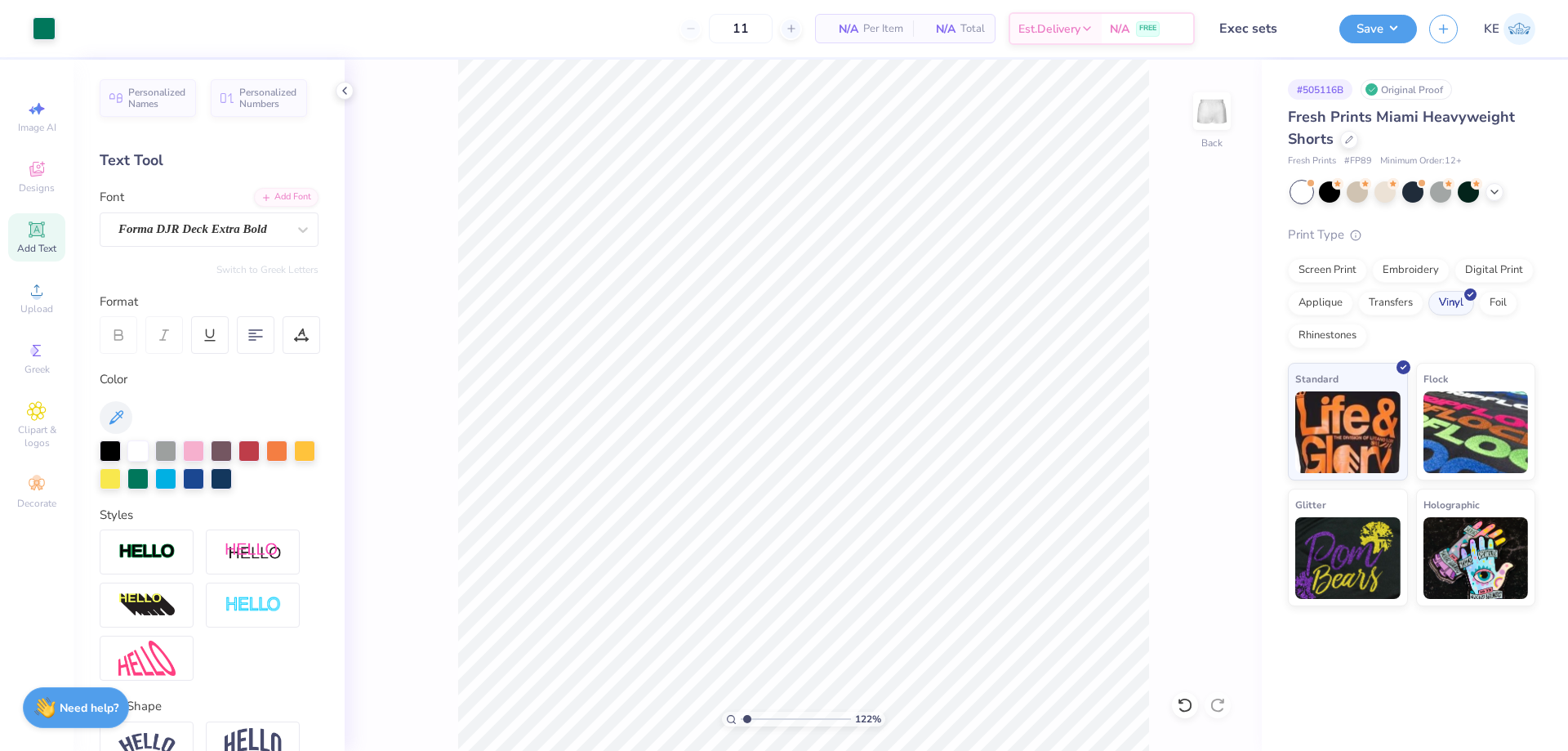 type on "1" 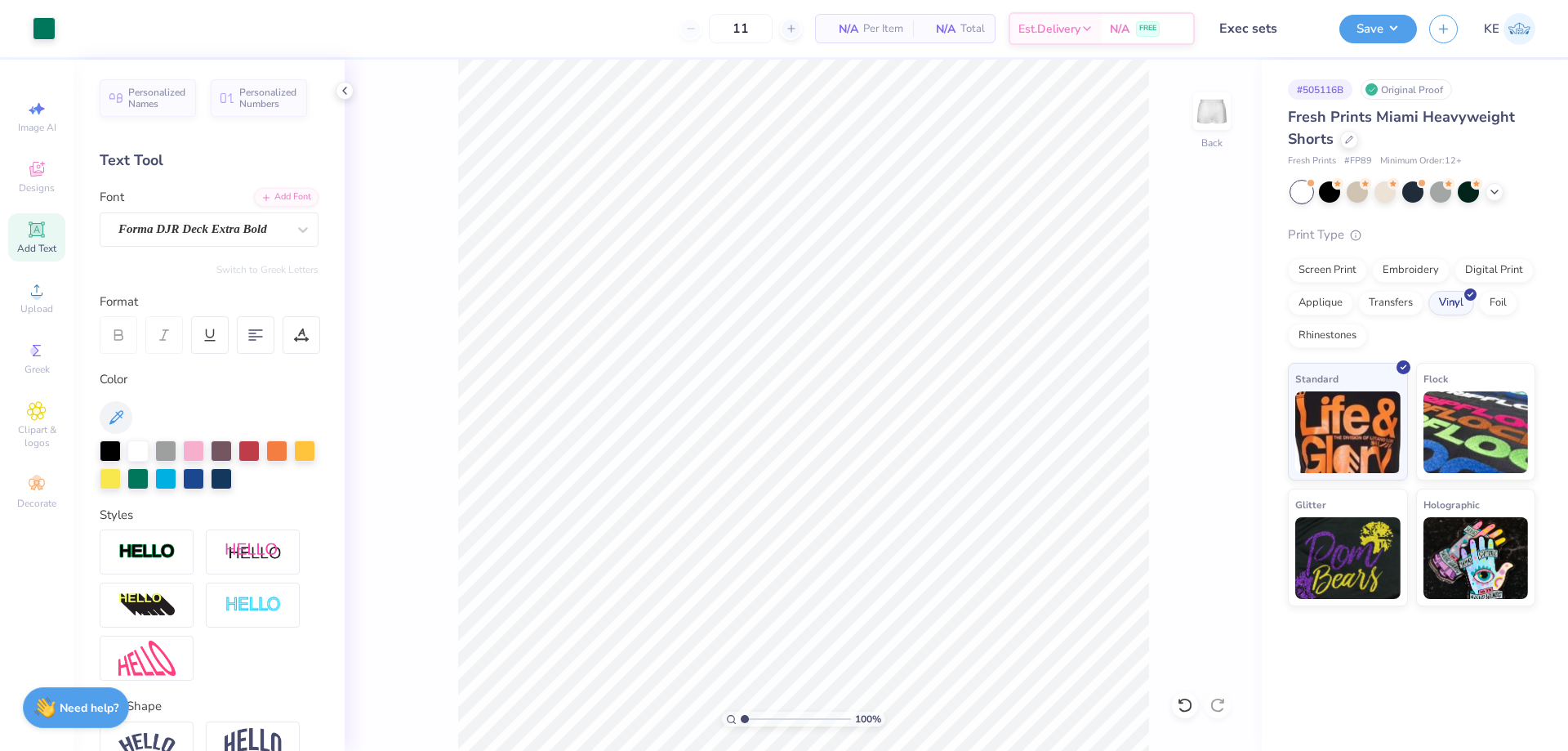 click on "100  % Back" at bounding box center [803, 405] 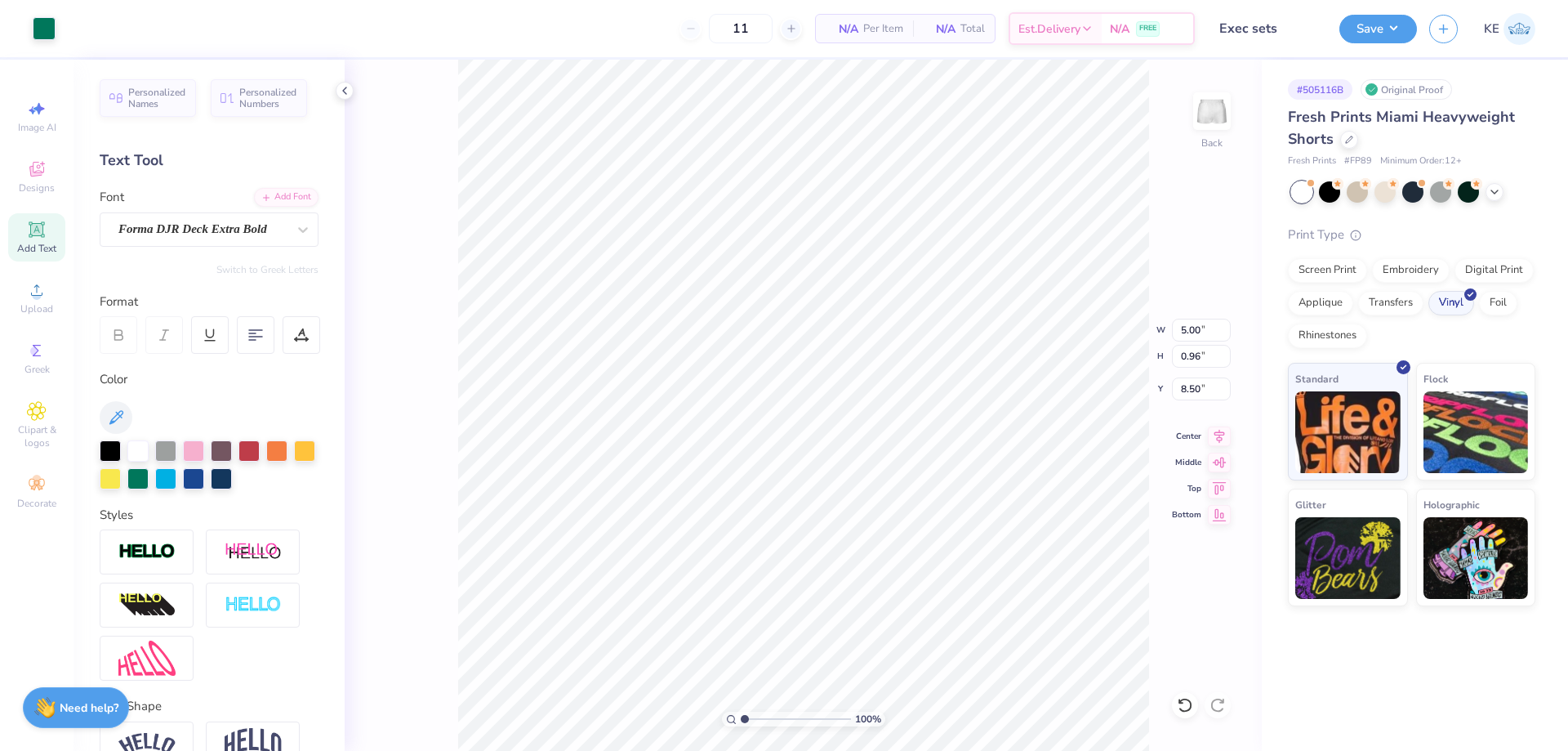 click on "Fresh Prints Miami Heavyweight Shorts" at bounding box center [1411, 128] 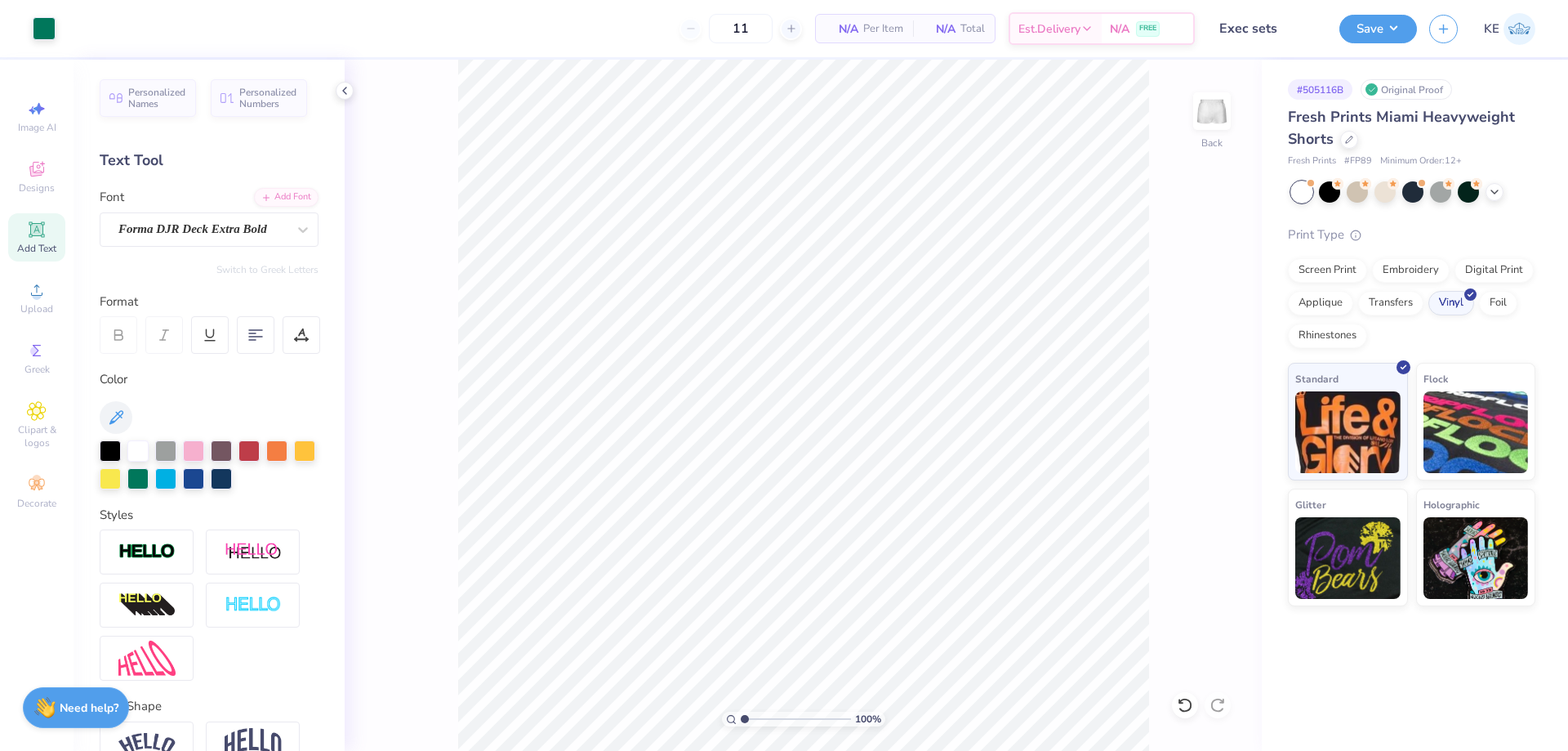 click on "100  % Back" at bounding box center (803, 405) 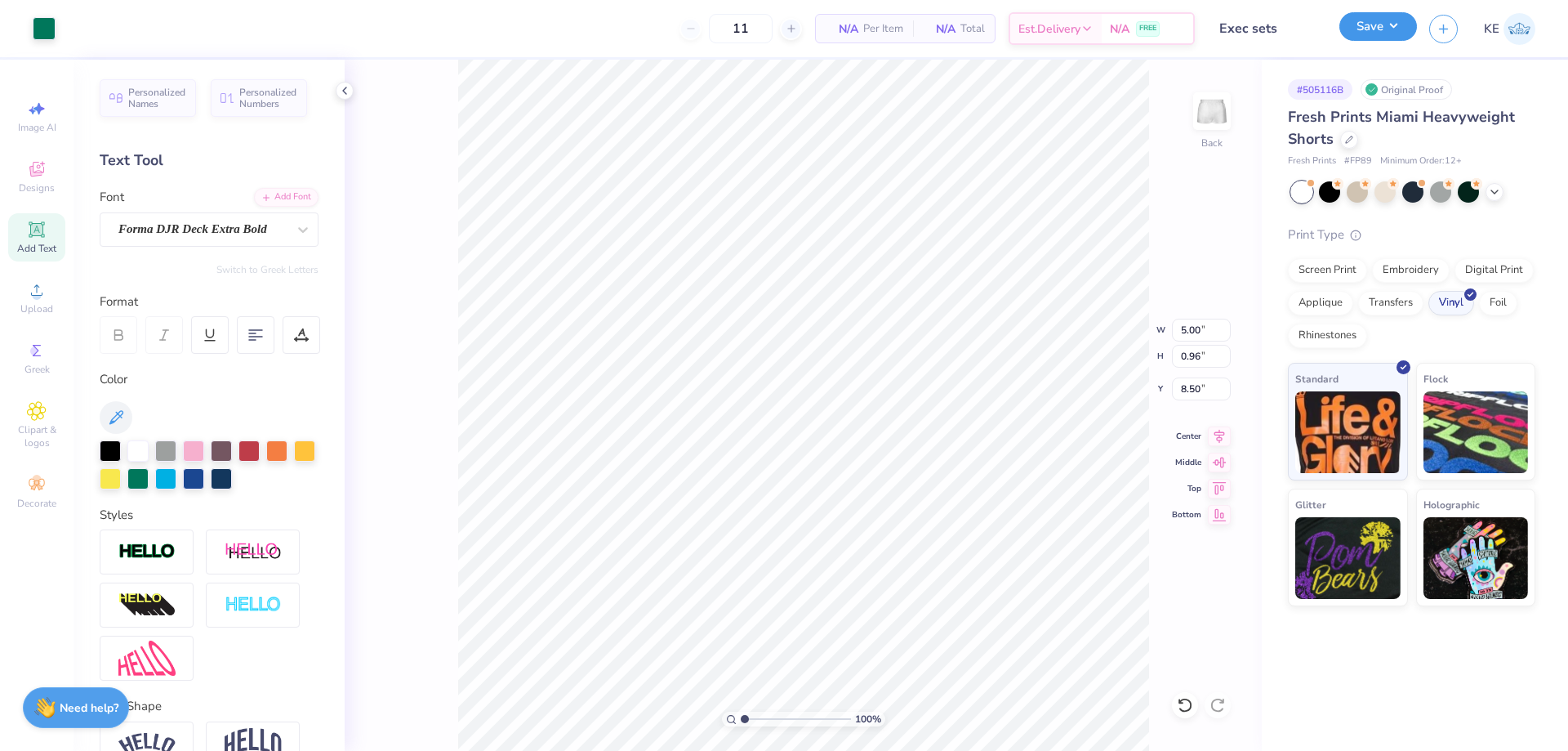 drag, startPoint x: 1396, startPoint y: 16, endPoint x: 1385, endPoint y: 26, distance: 14.866069 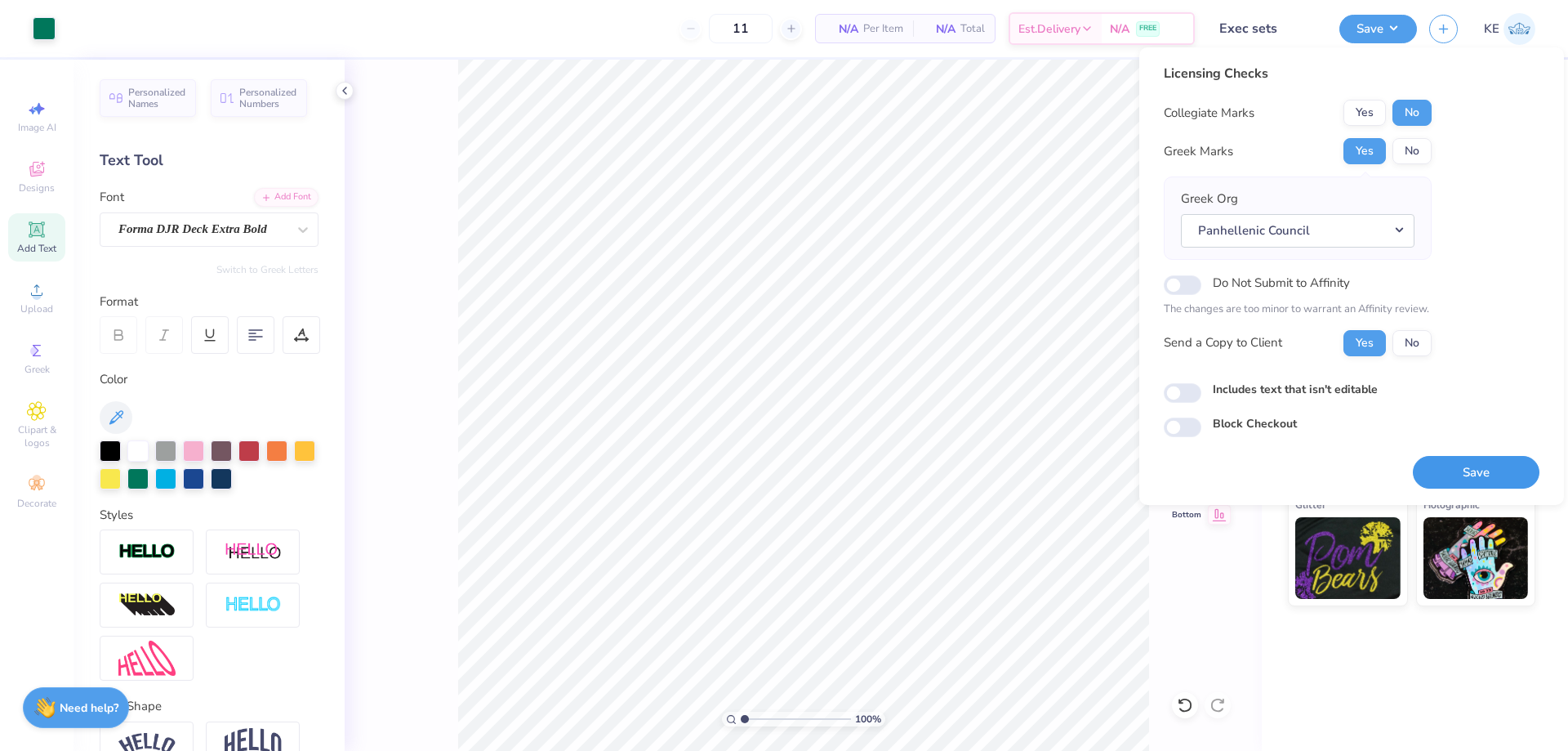 click on "Save" at bounding box center (1476, 472) 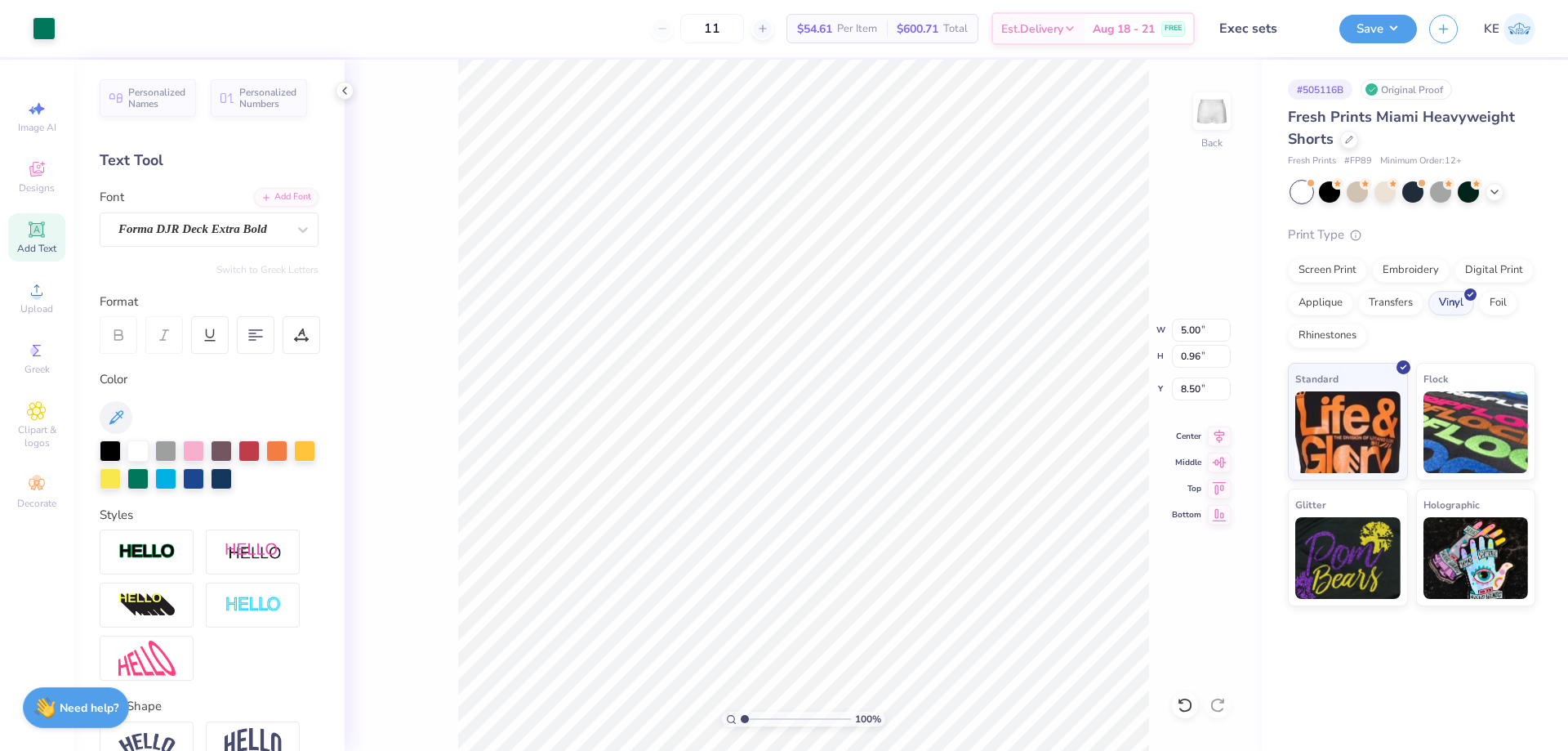 click on "The minimum order quantity for standard vinyl is 12. # 505116B Original Proof Fresh Prints Miami Heavyweight Shorts Fresh Prints # FP89 Minimum Order:  12 +   Print Type Screen Print Embroidery Digital Print Applique Transfers Vinyl Foil Rhinestones Standard Flock Glitter Holographic" at bounding box center (1414, 333) 